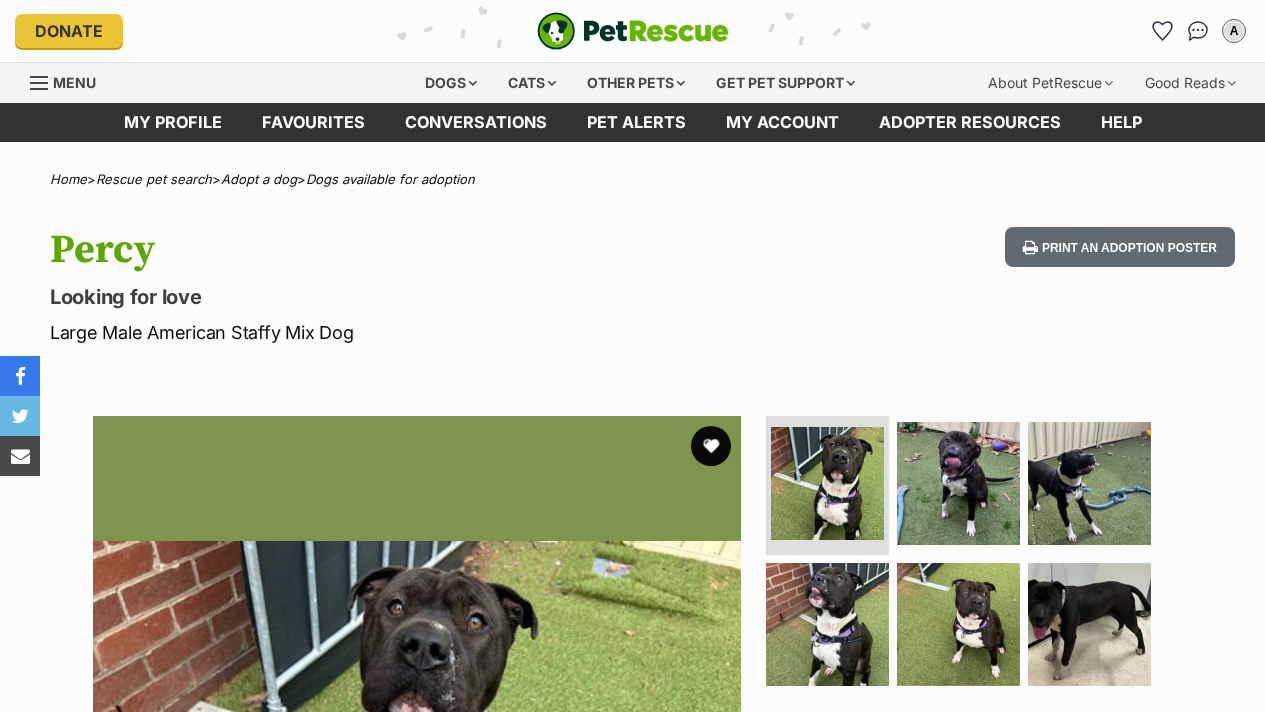 scroll, scrollTop: 0, scrollLeft: 0, axis: both 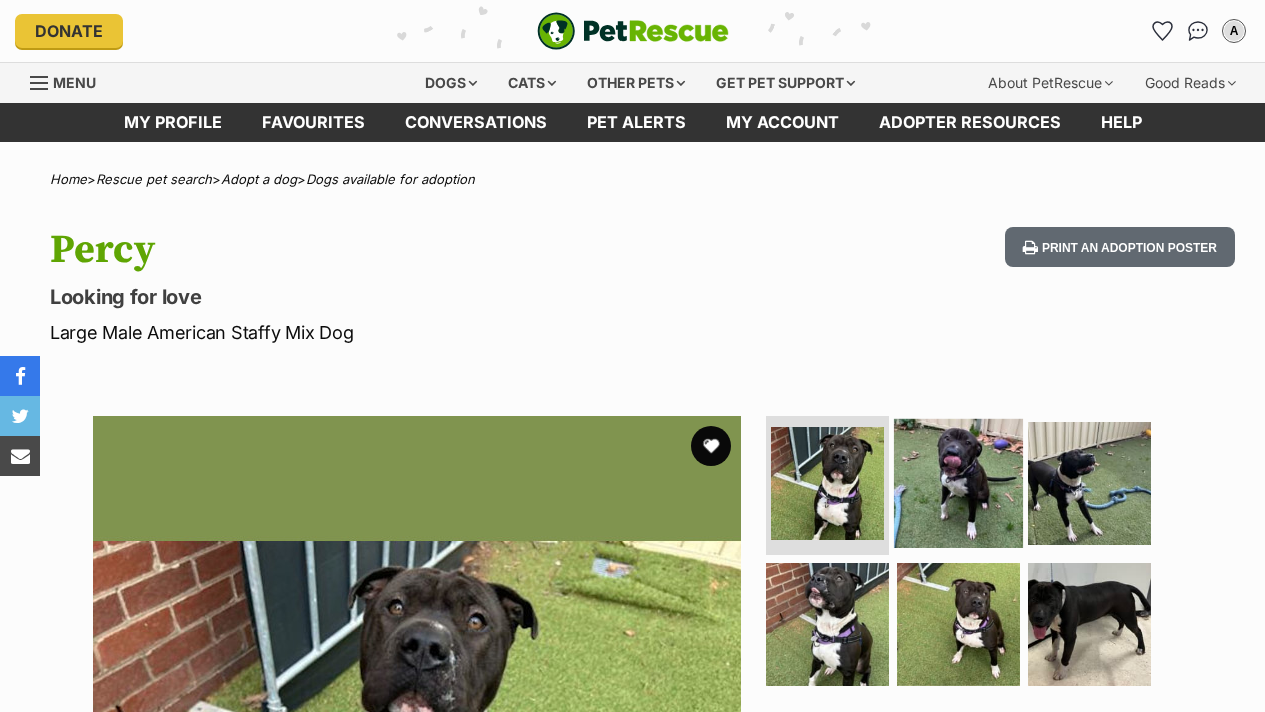 click at bounding box center [958, 482] 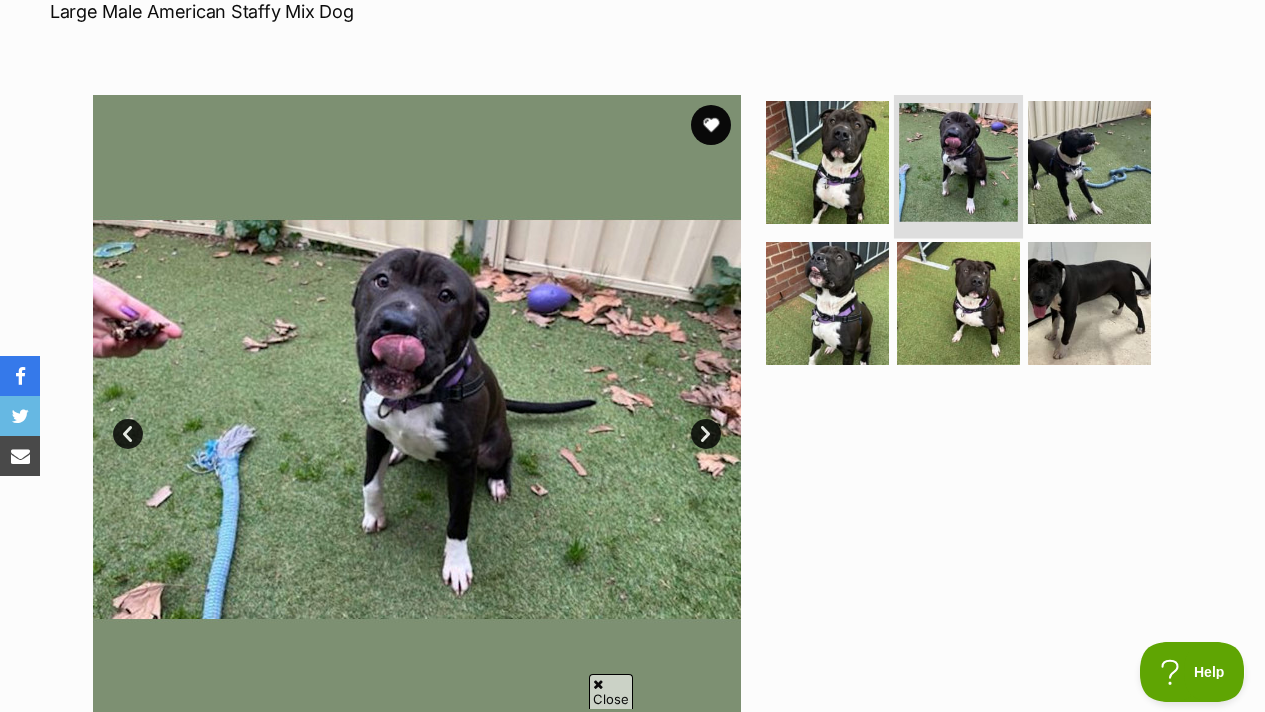 scroll, scrollTop: 322, scrollLeft: 0, axis: vertical 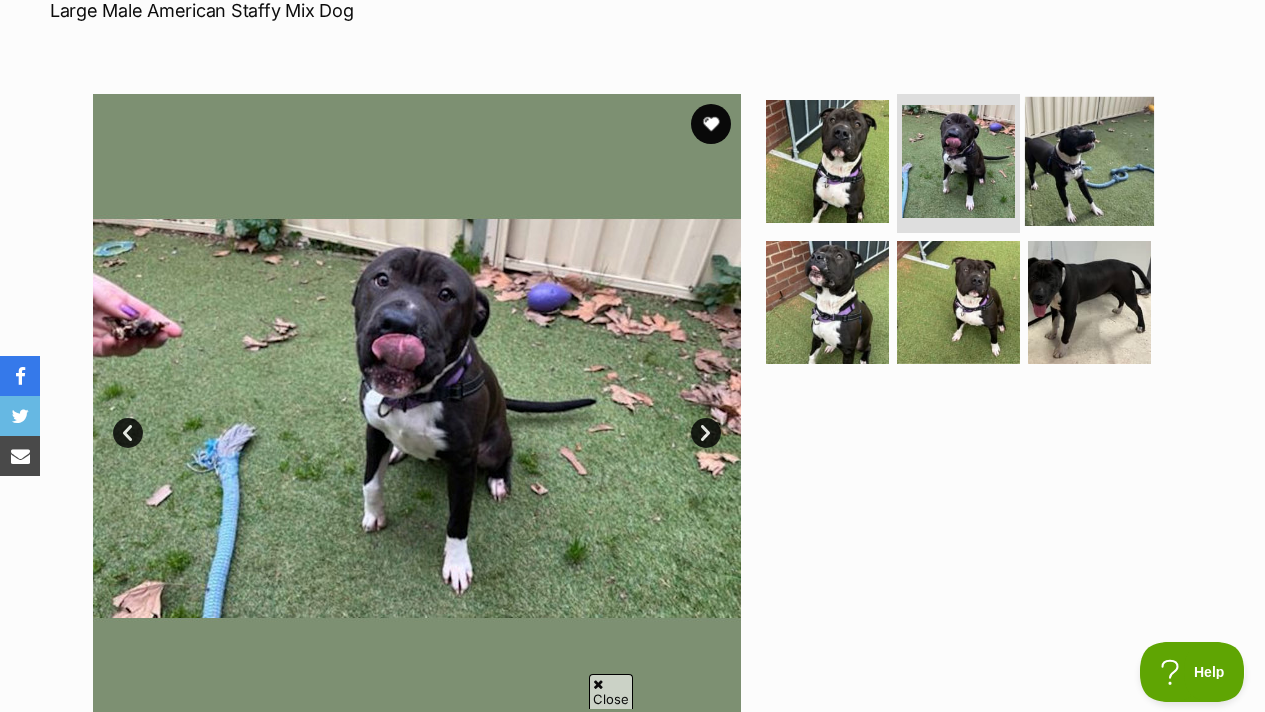 click at bounding box center [1089, 160] 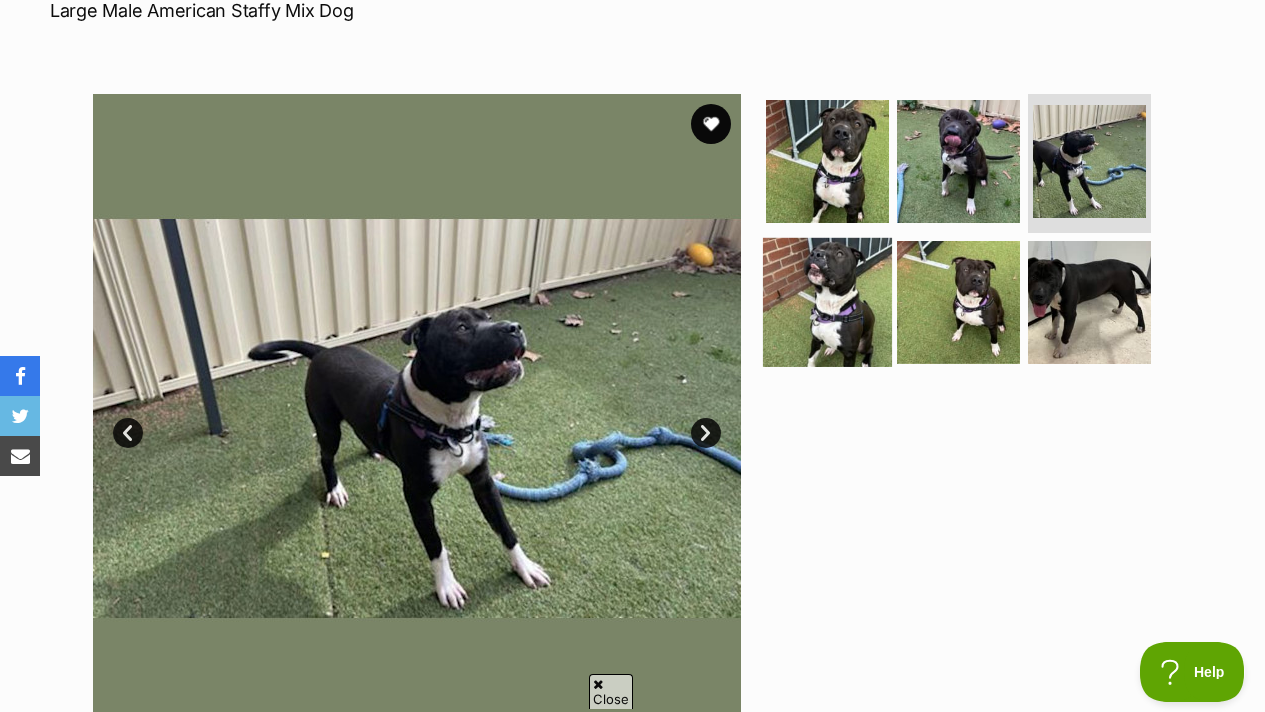 scroll, scrollTop: 0, scrollLeft: 0, axis: both 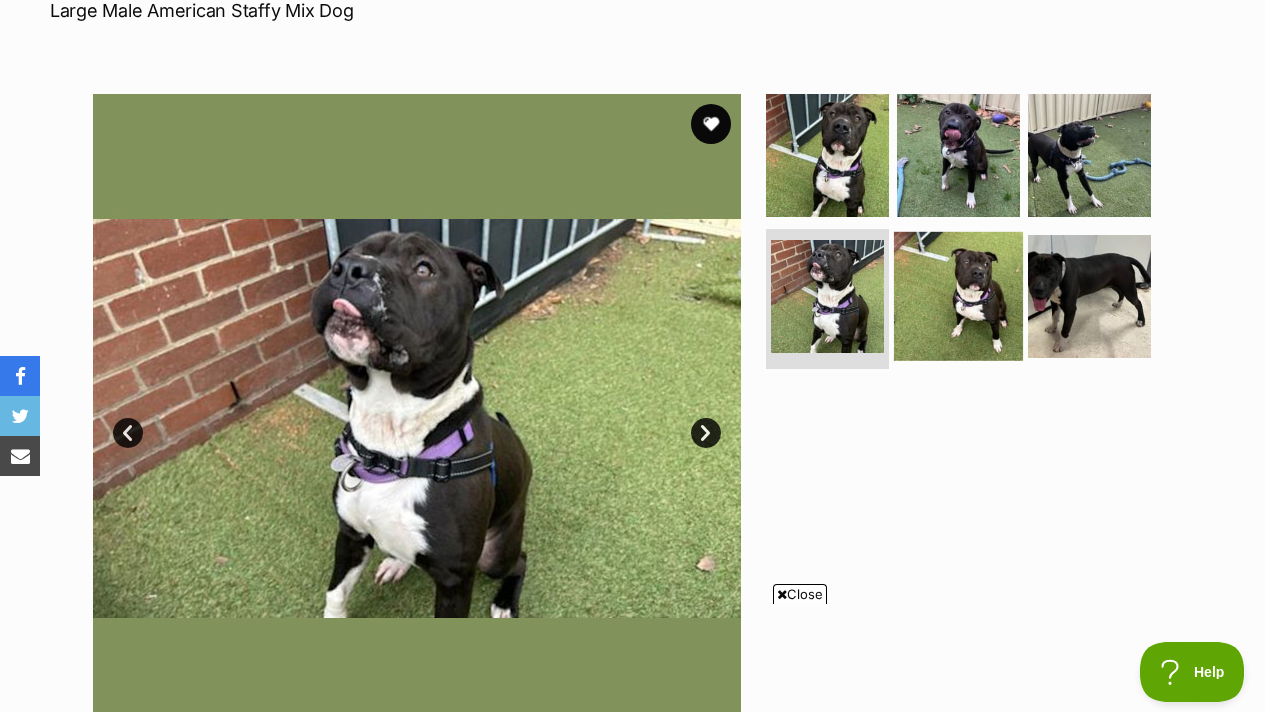 click at bounding box center [958, 296] 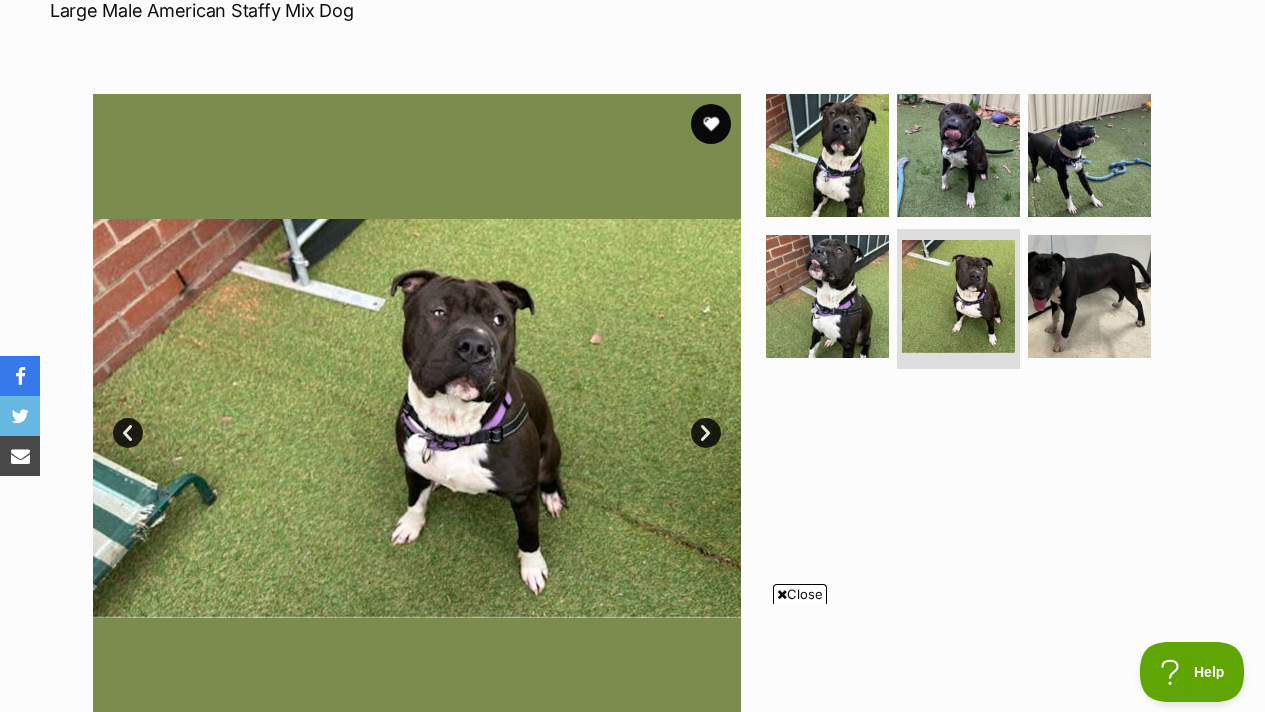 click at bounding box center (967, 236) 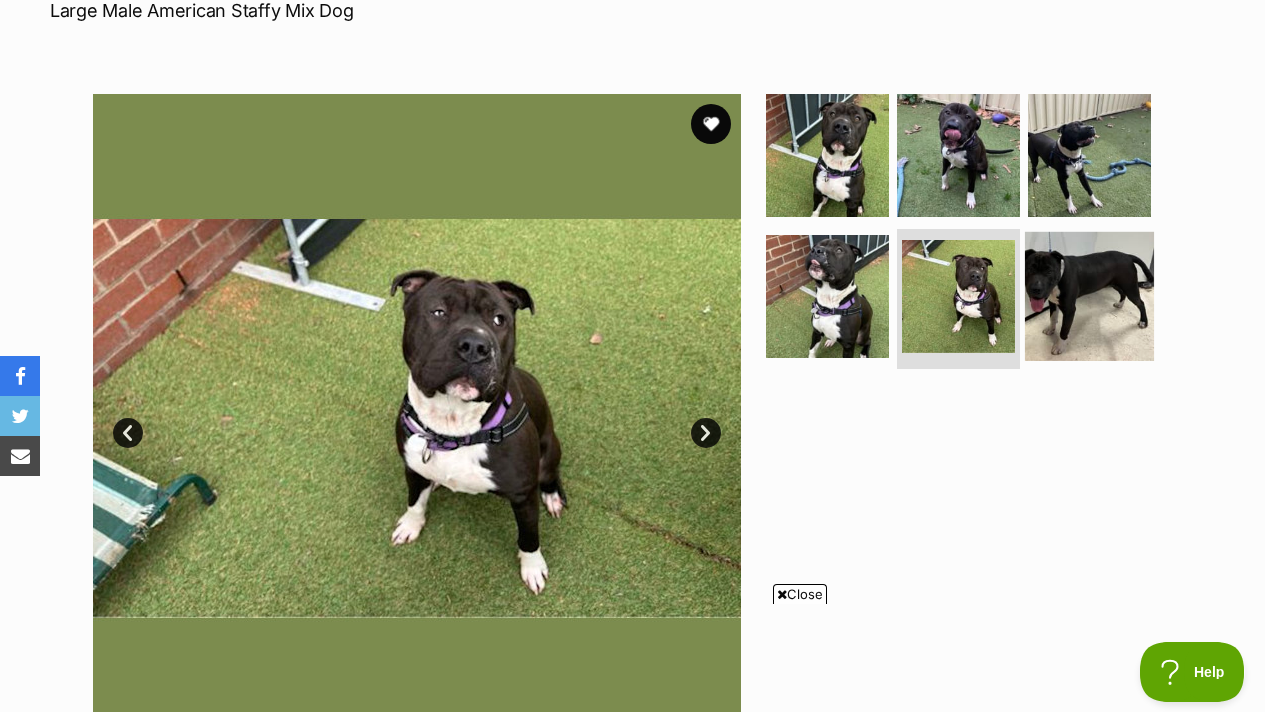 click at bounding box center [1089, 296] 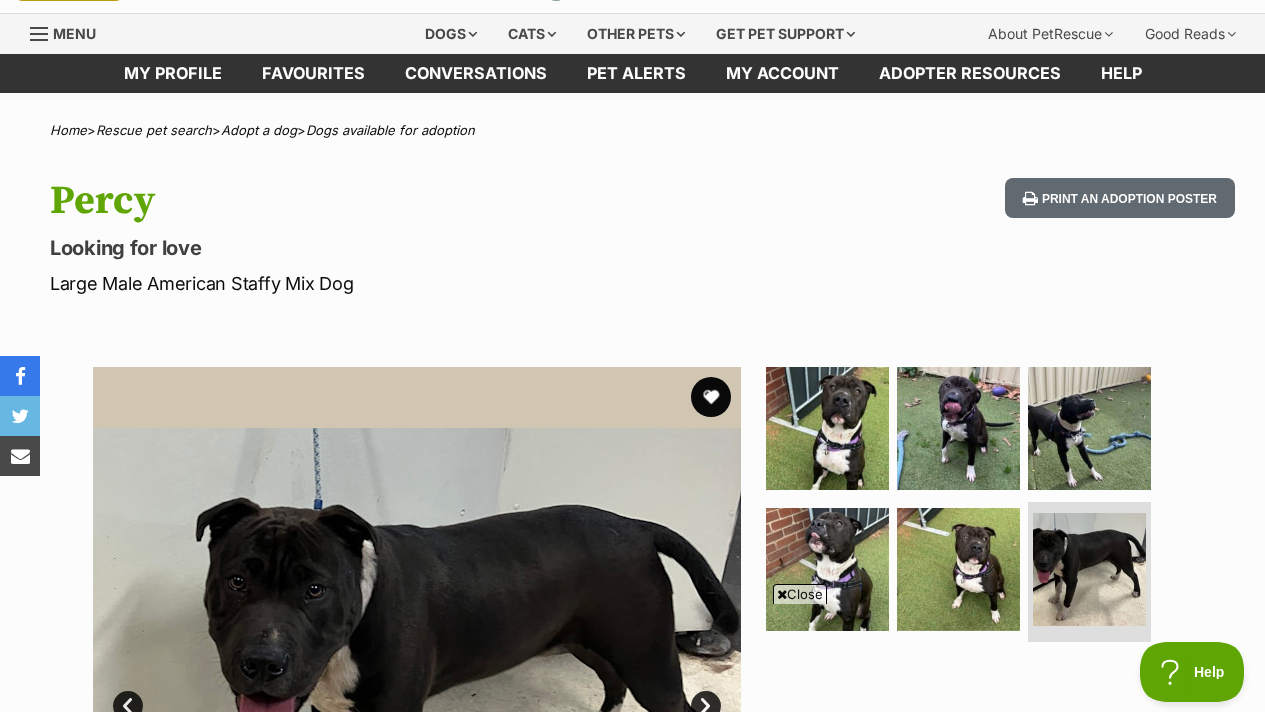 scroll, scrollTop: 0, scrollLeft: 0, axis: both 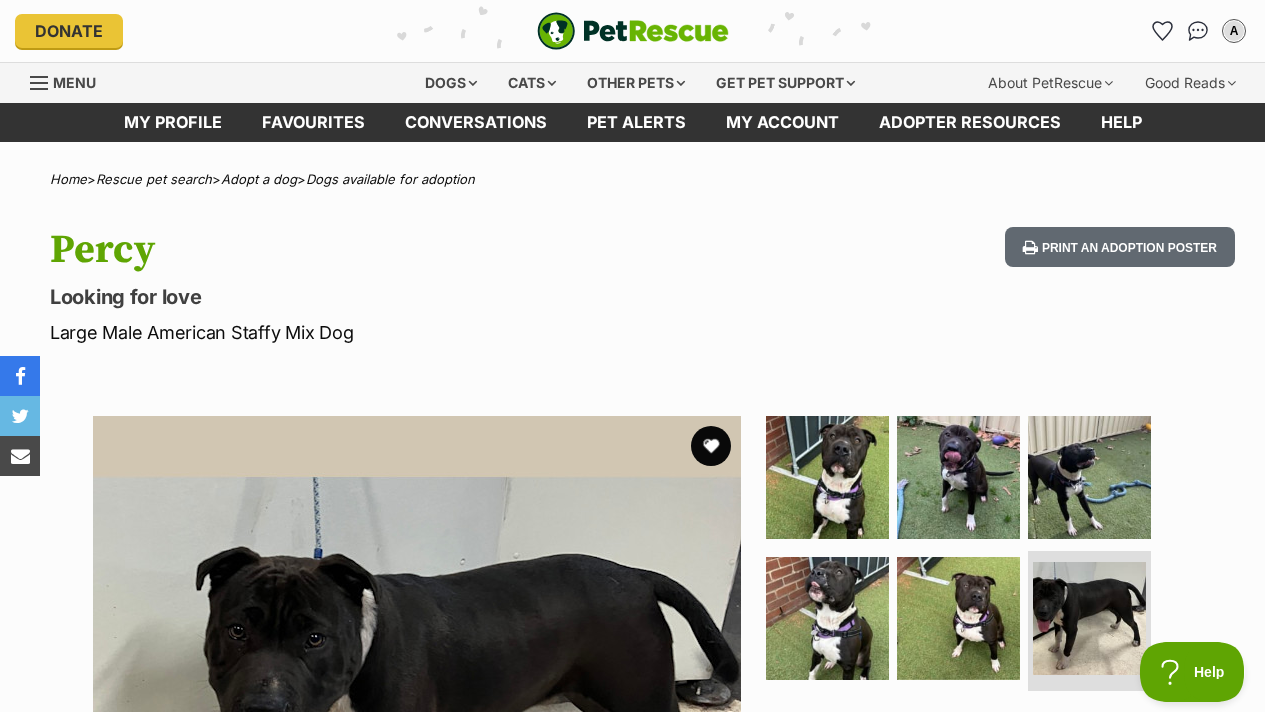 click at bounding box center [417, 740] 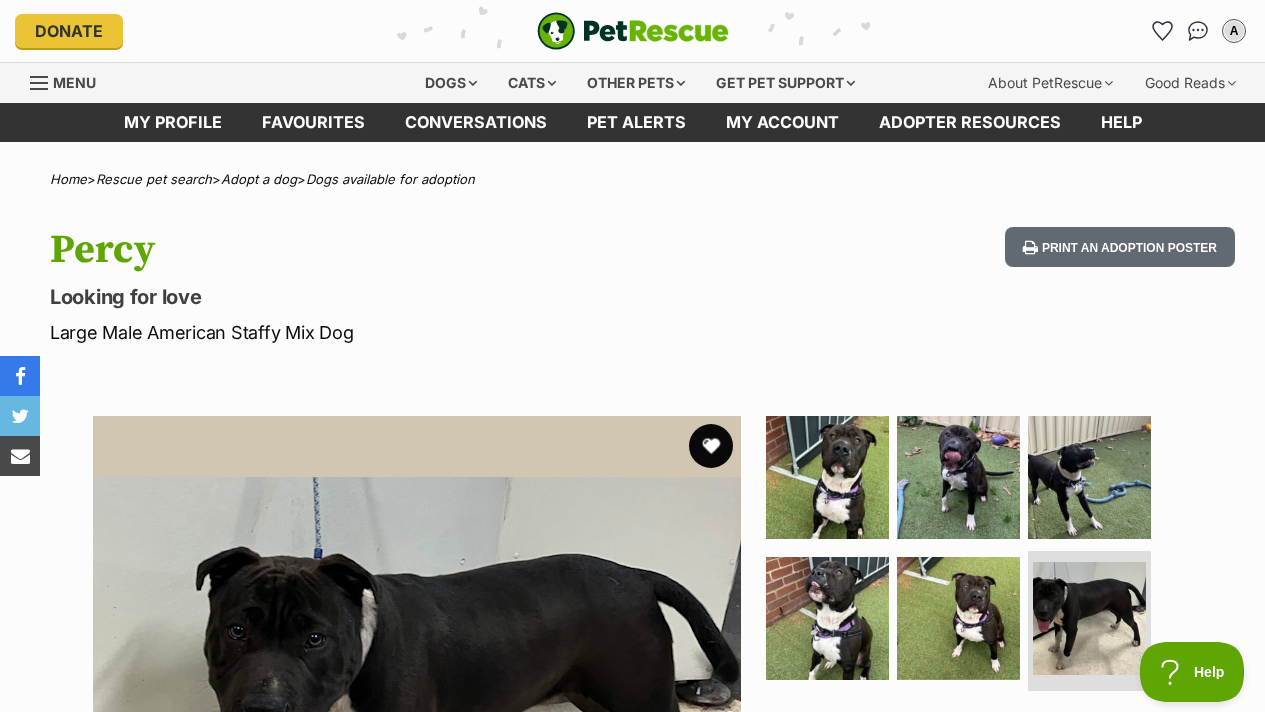 click at bounding box center (711, 446) 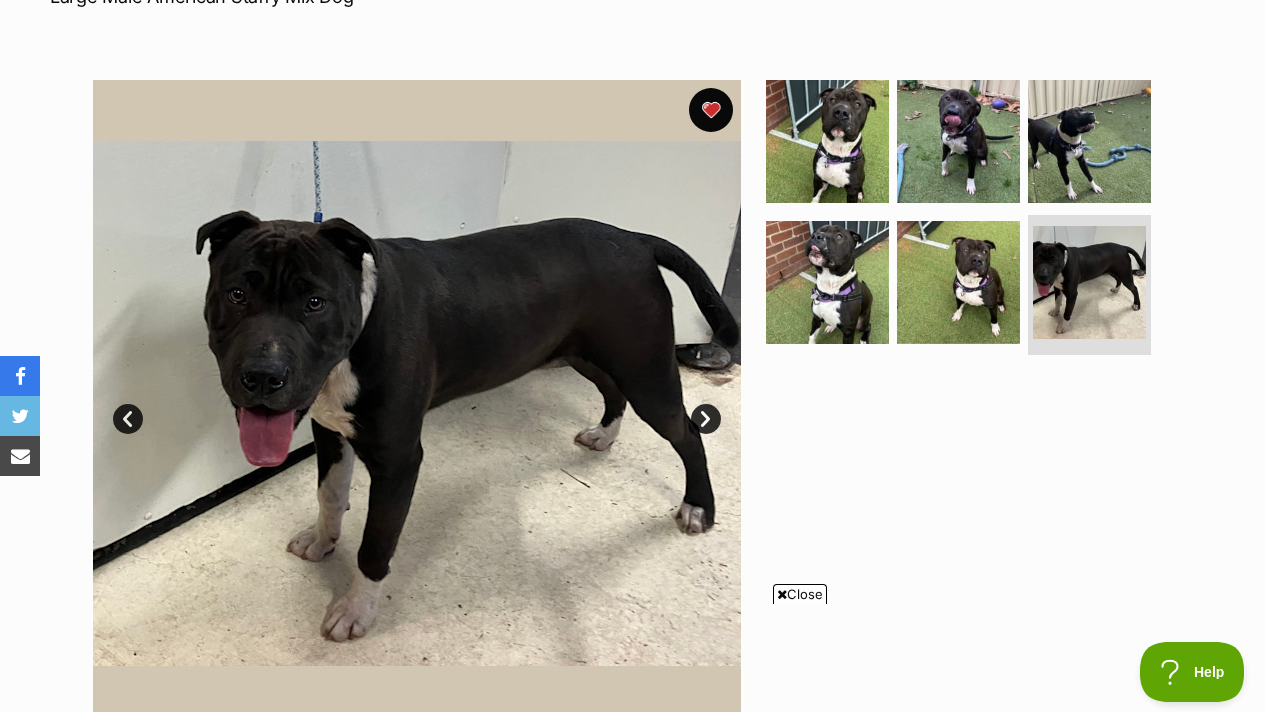 scroll, scrollTop: 333, scrollLeft: 0, axis: vertical 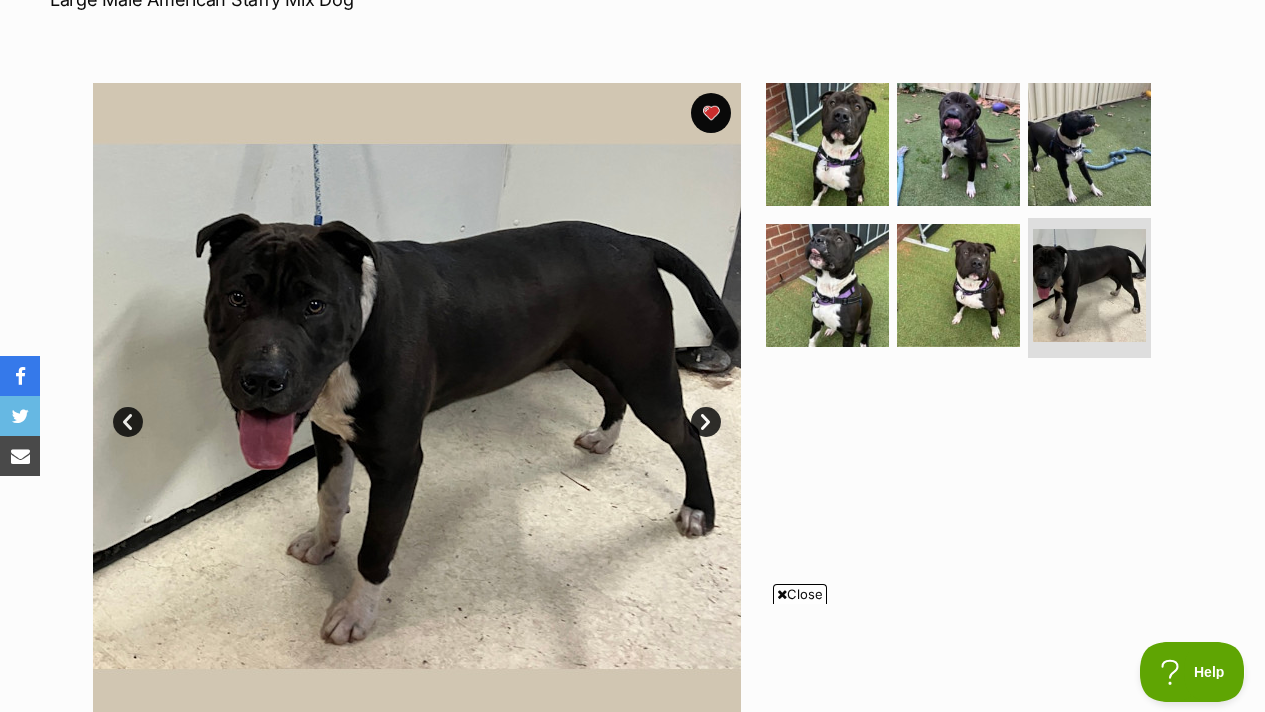 click on "Next" at bounding box center [706, 422] 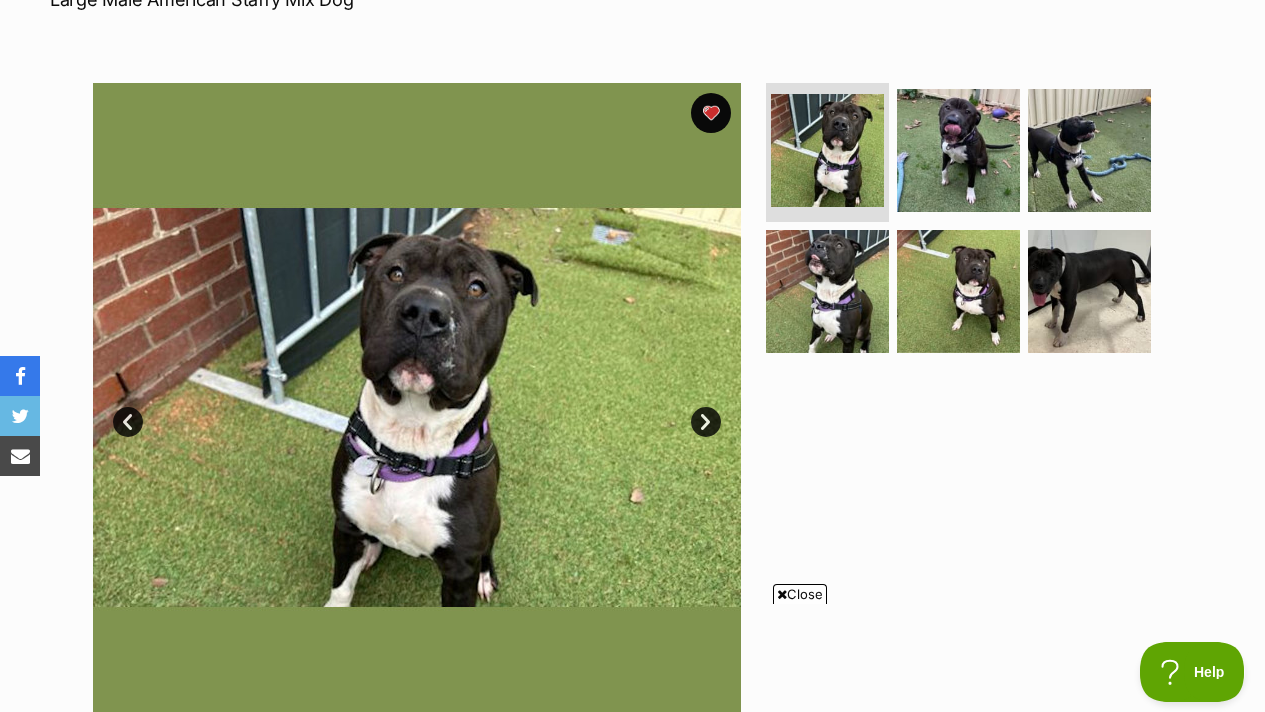 click on "Next" at bounding box center (706, 422) 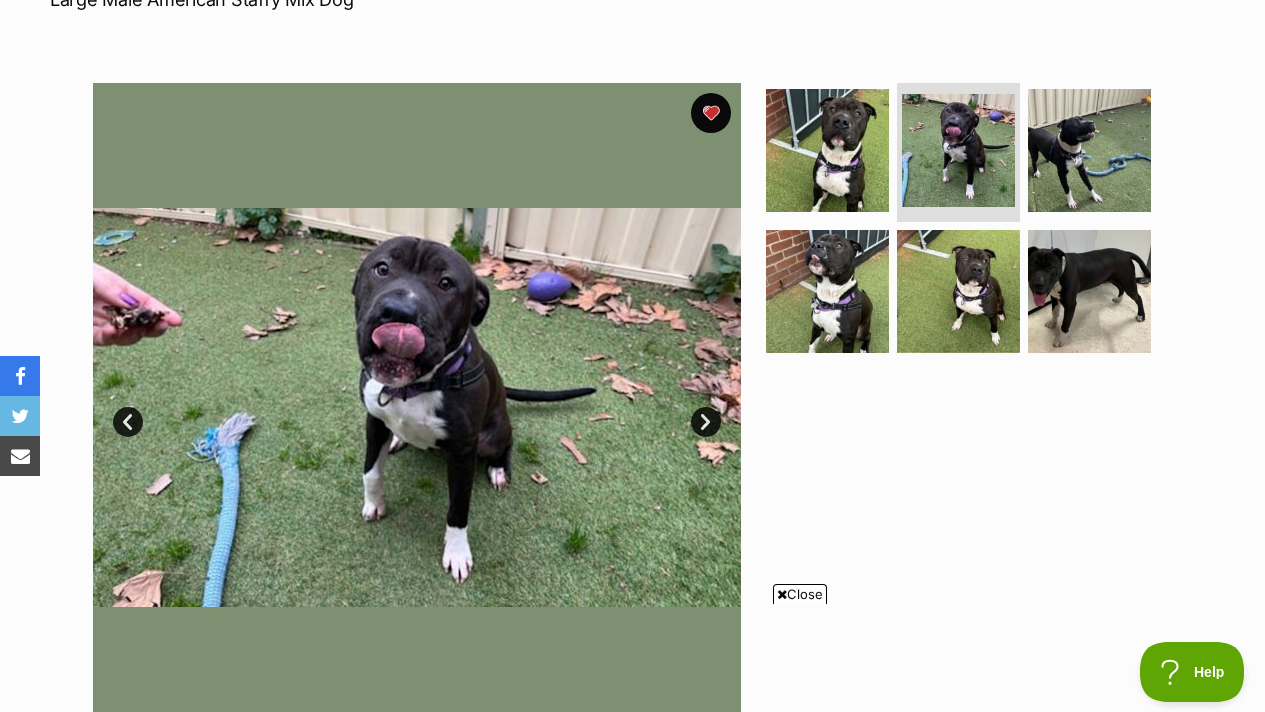 click on "Next" at bounding box center [706, 422] 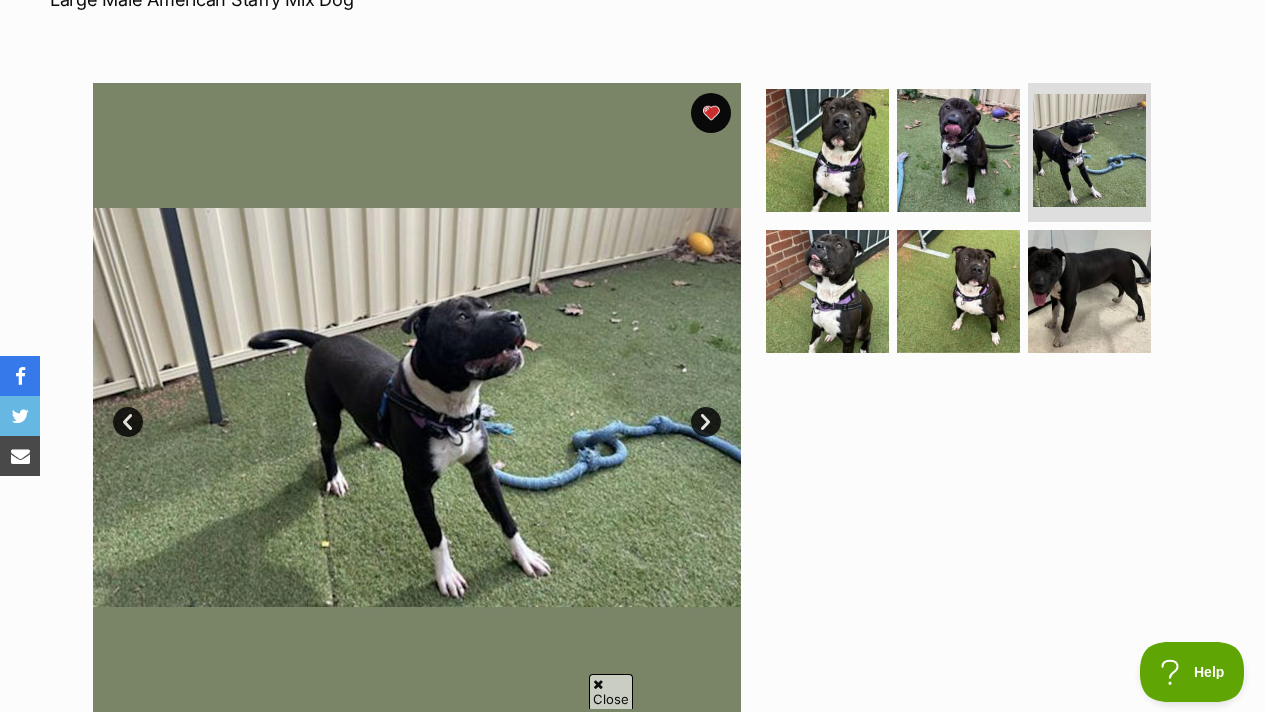 scroll, scrollTop: 0, scrollLeft: 0, axis: both 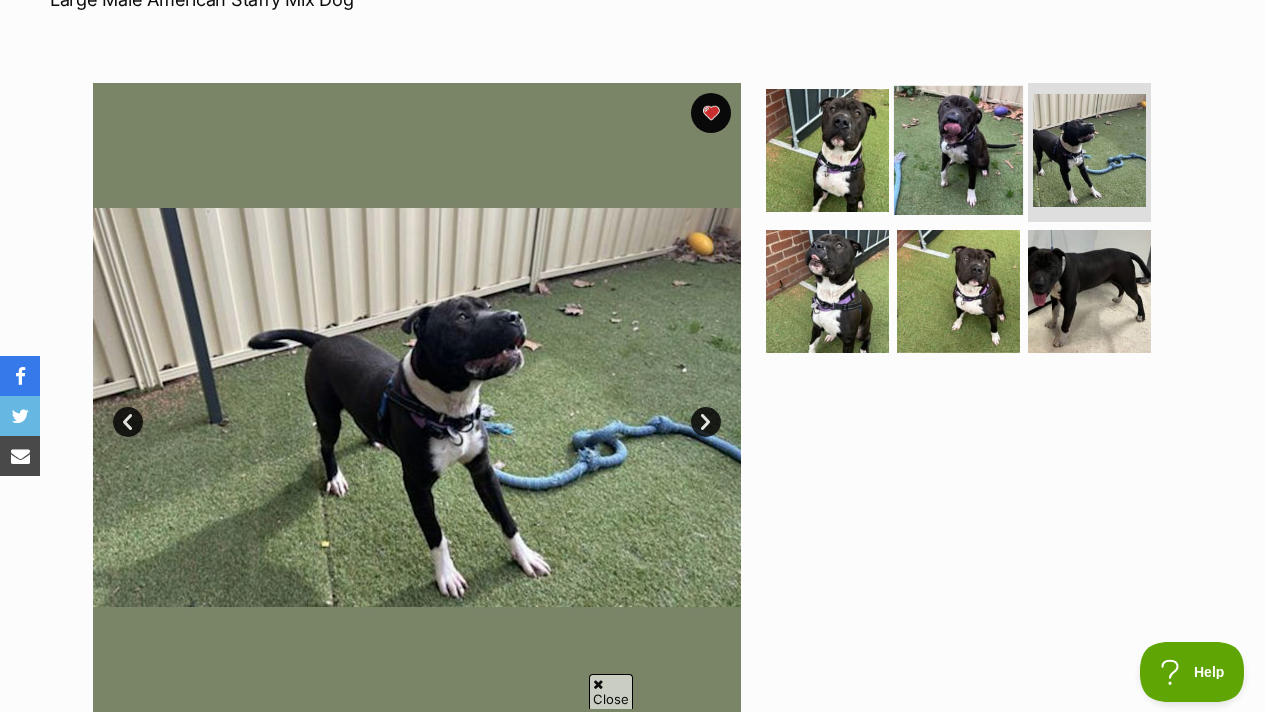 drag, startPoint x: 953, startPoint y: 151, endPoint x: 948, endPoint y: 160, distance: 10.29563 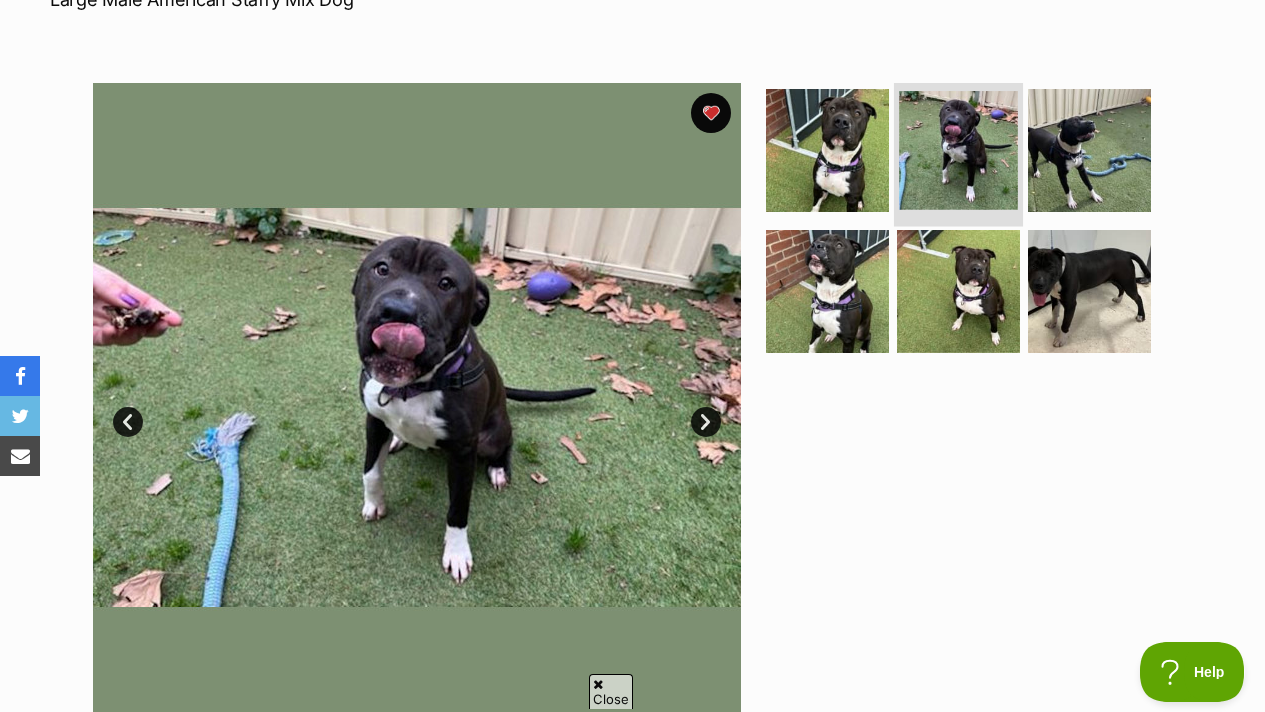 scroll, scrollTop: 0, scrollLeft: 0, axis: both 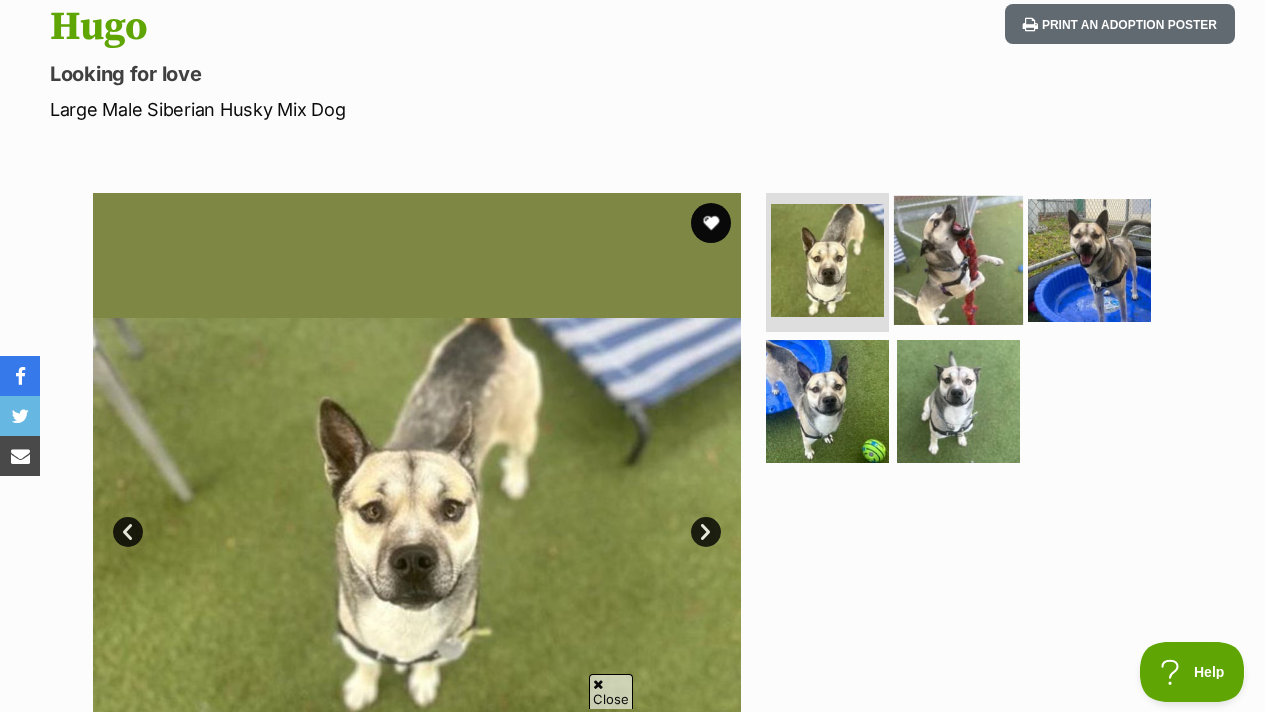 click at bounding box center [958, 259] 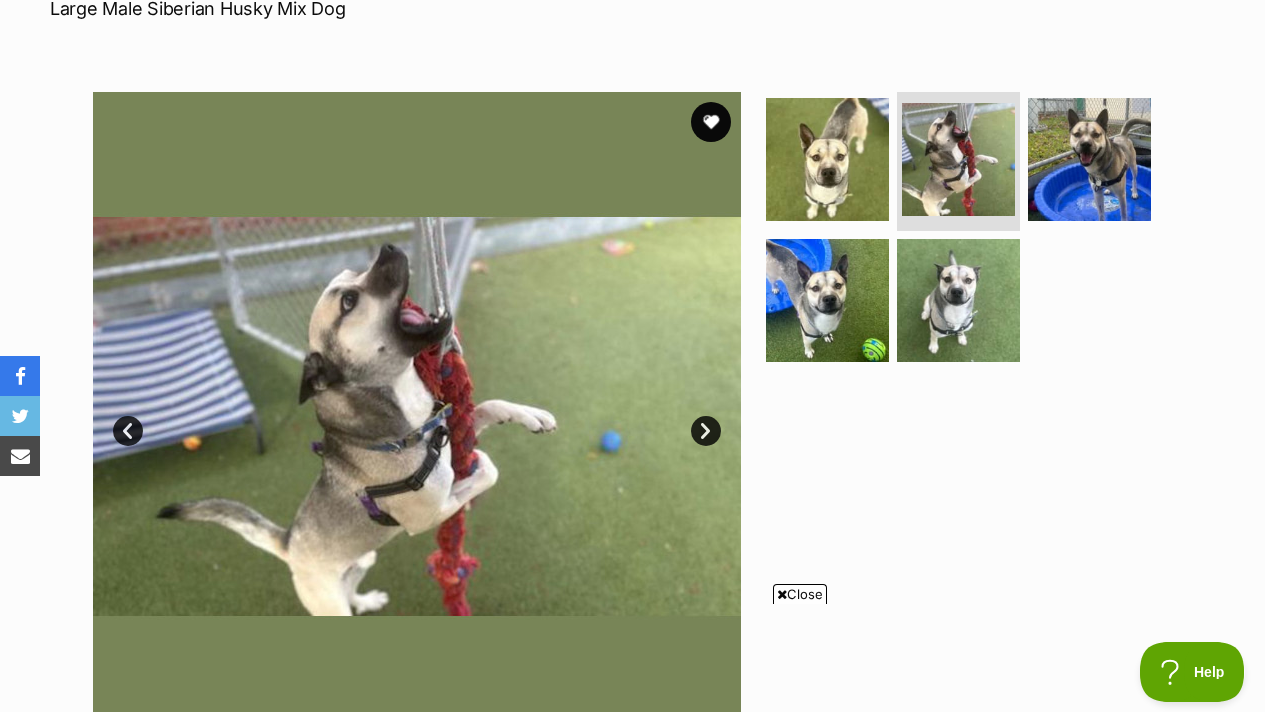 scroll, scrollTop: 346, scrollLeft: 0, axis: vertical 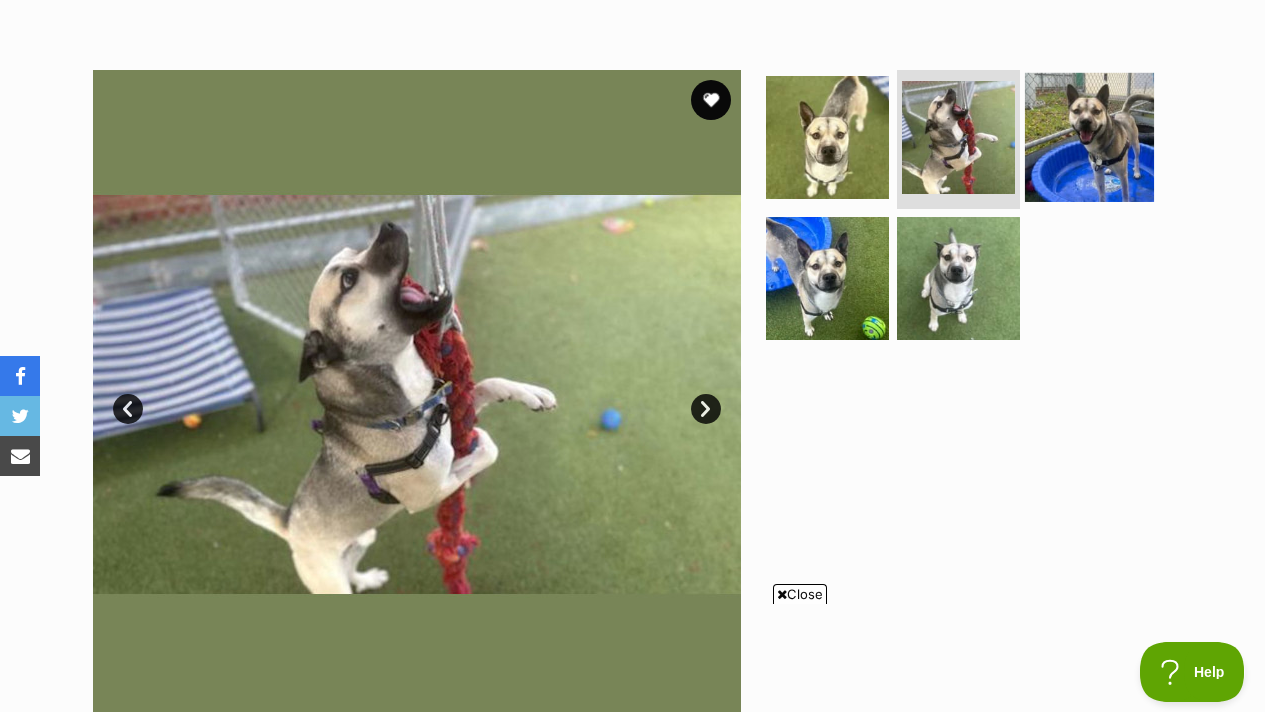 click at bounding box center [1089, 136] 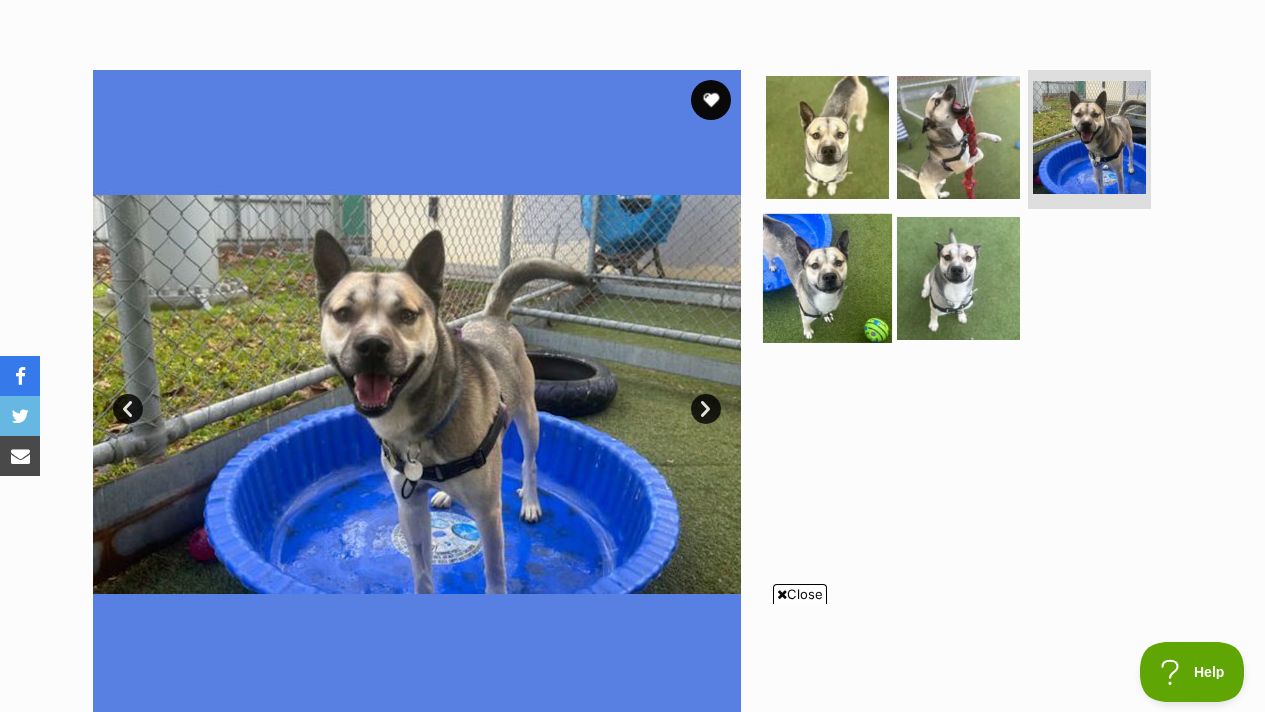 click at bounding box center [827, 278] 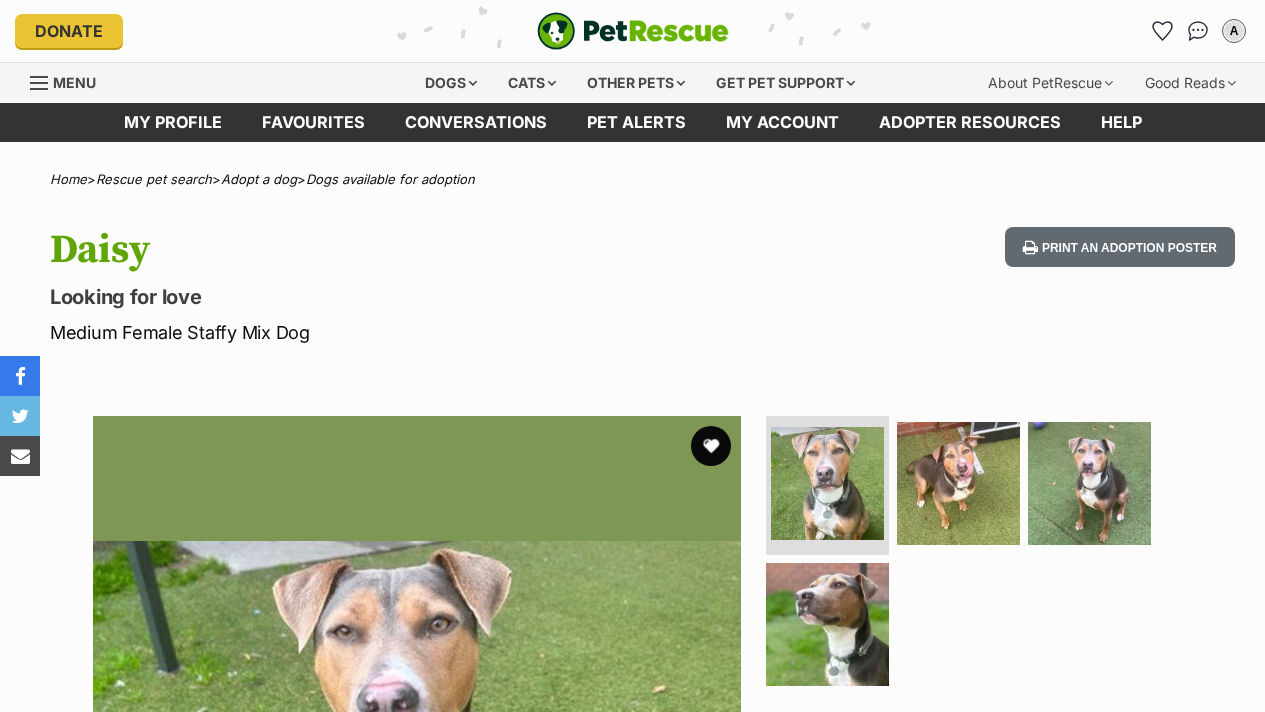 scroll, scrollTop: 0, scrollLeft: 0, axis: both 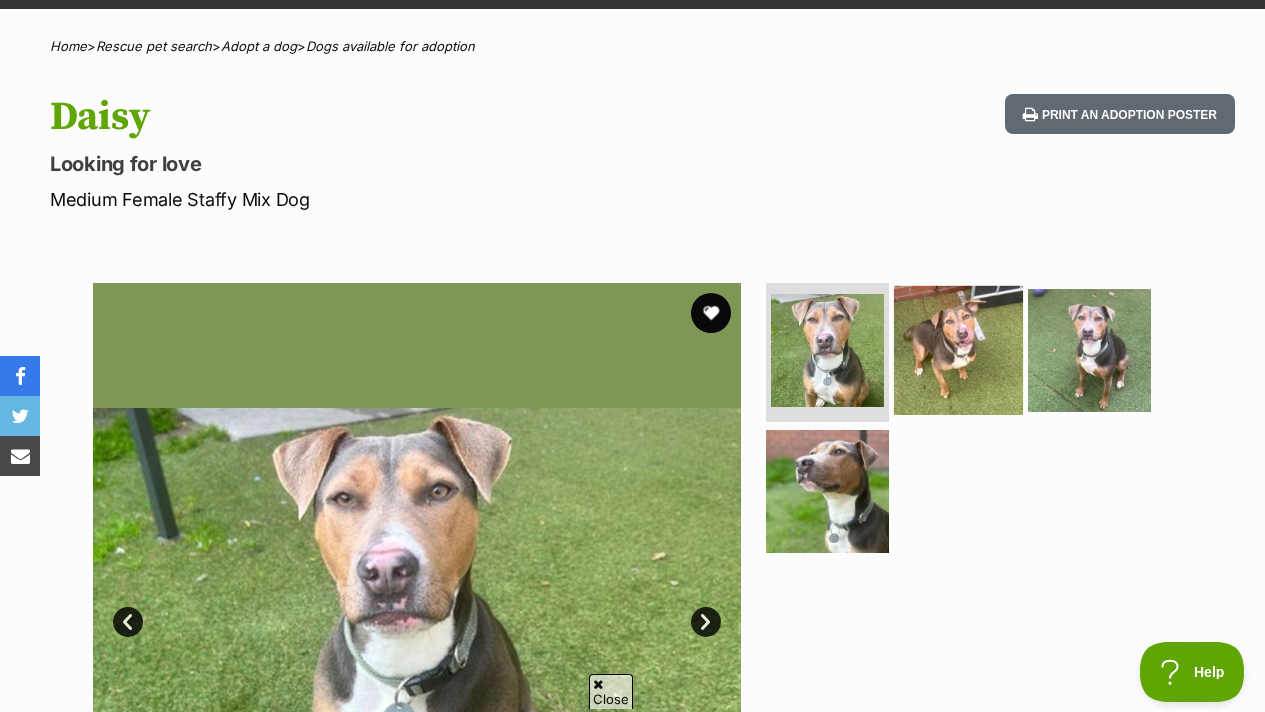 click at bounding box center (958, 349) 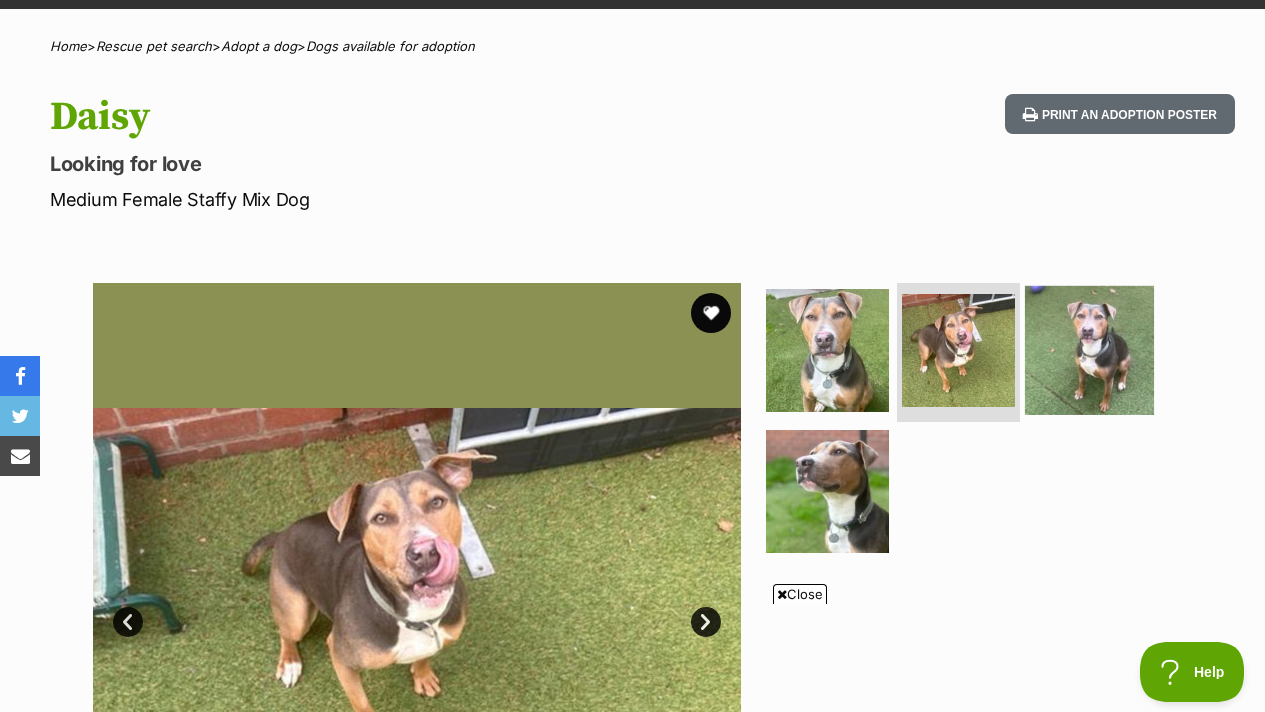 click at bounding box center [1089, 349] 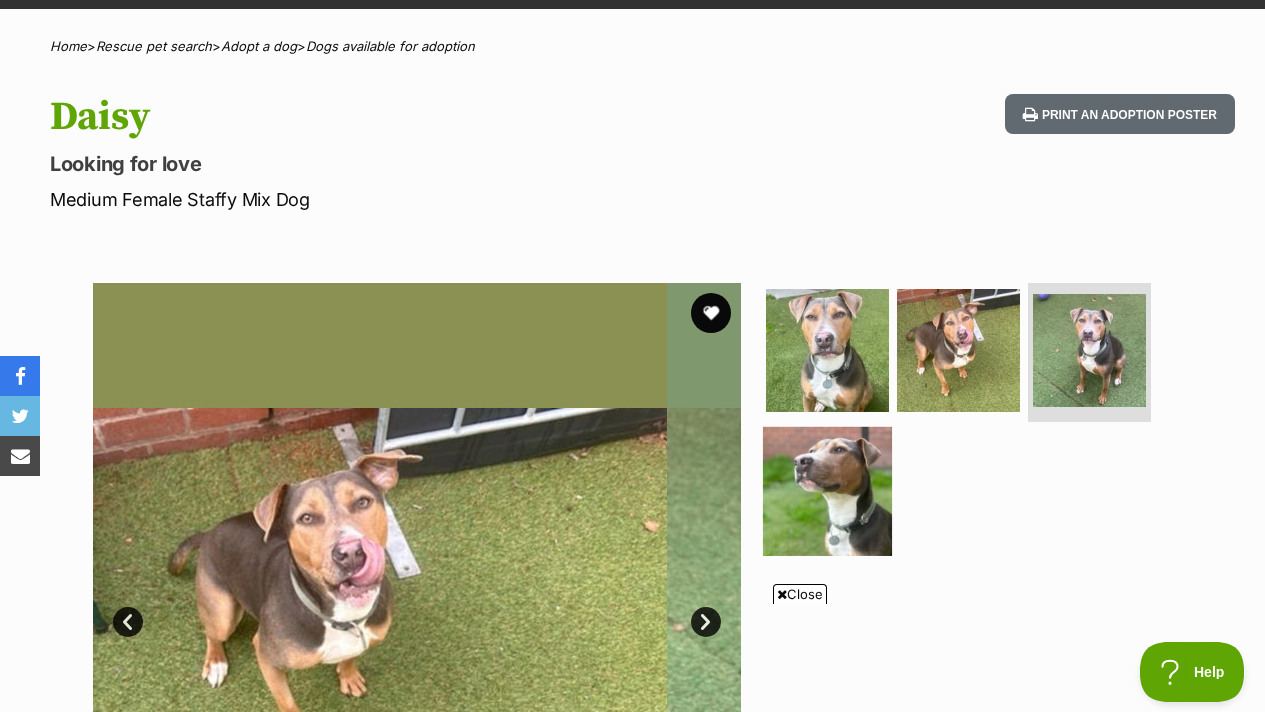 scroll, scrollTop: 0, scrollLeft: 0, axis: both 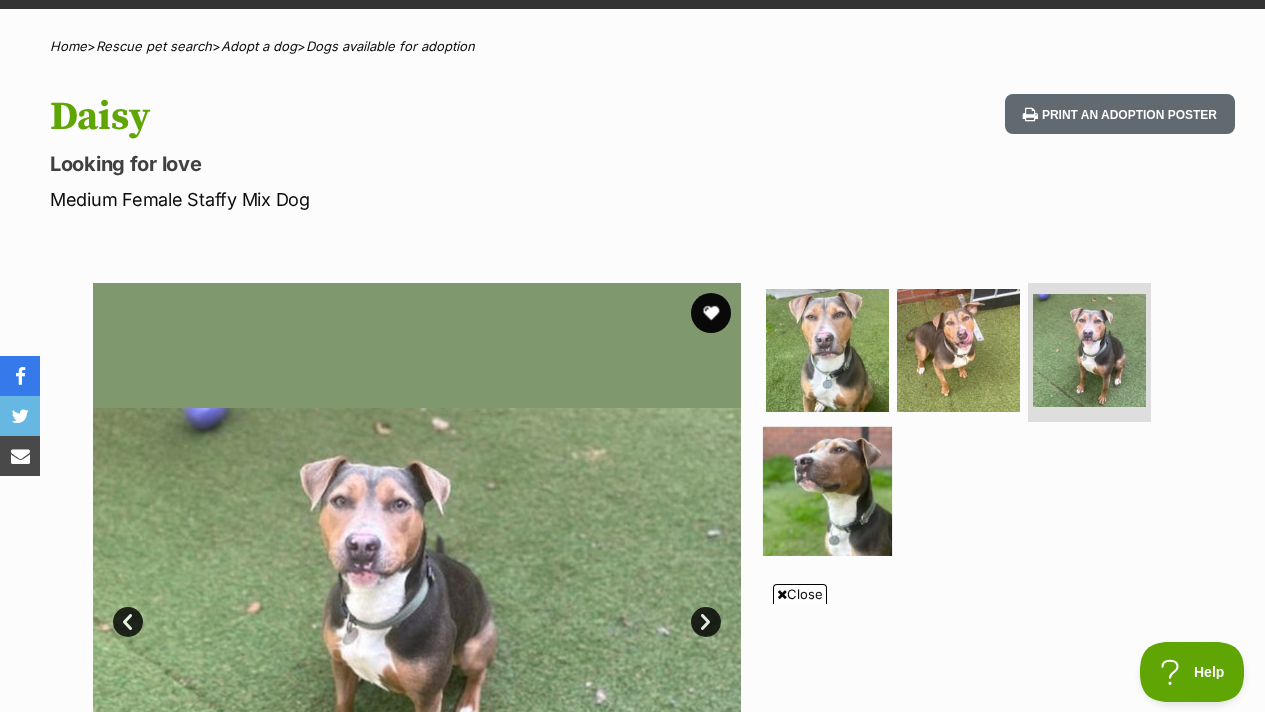 click at bounding box center (827, 491) 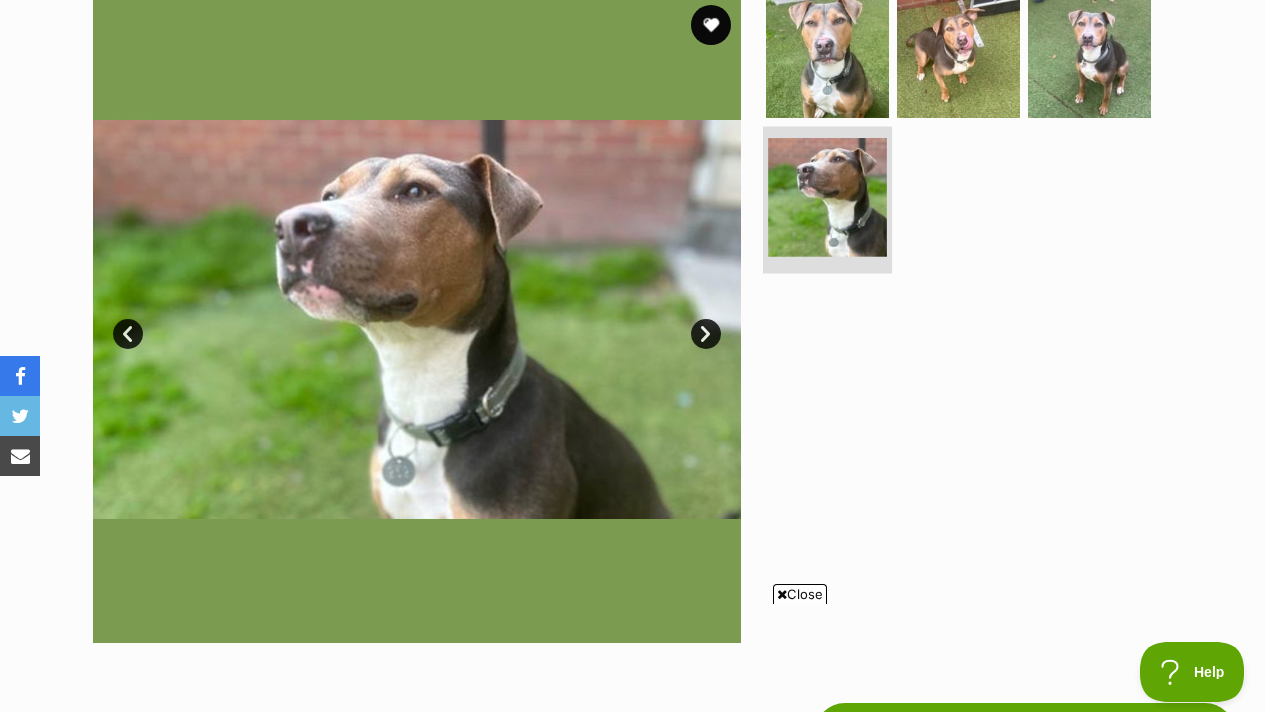scroll, scrollTop: 414, scrollLeft: 0, axis: vertical 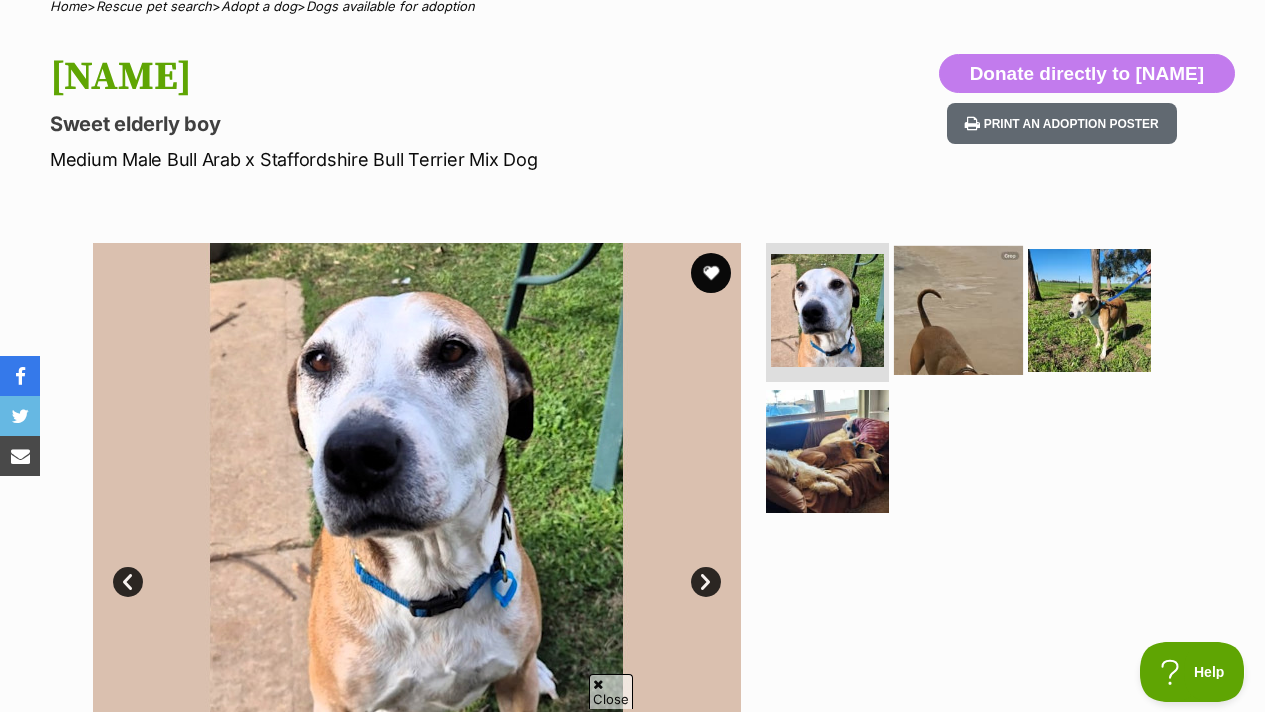 click at bounding box center [958, 309] 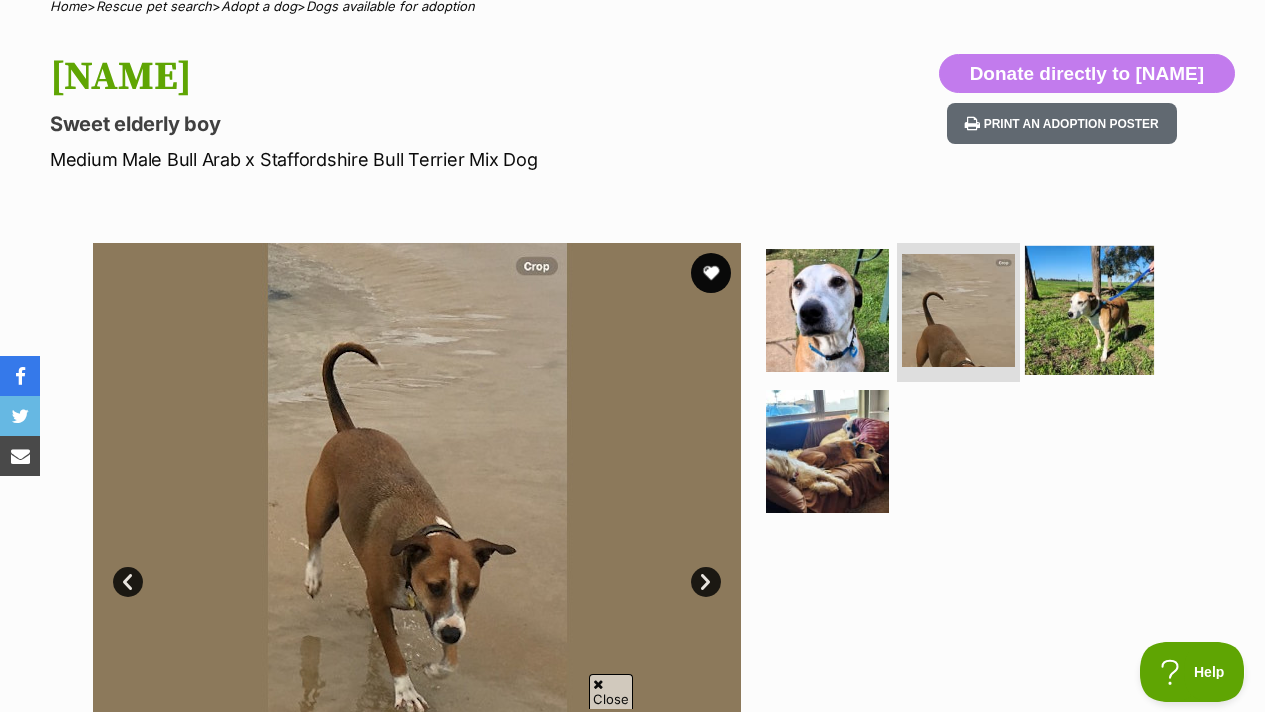 scroll, scrollTop: 0, scrollLeft: 0, axis: both 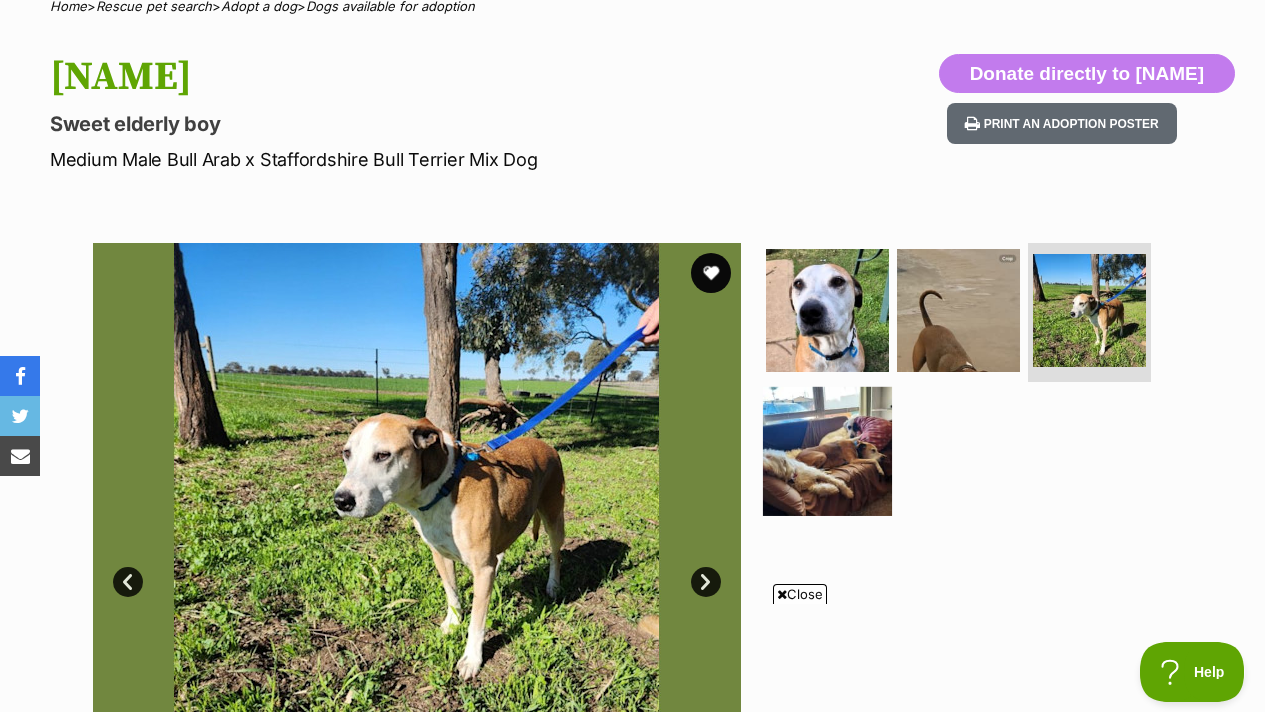 click at bounding box center (827, 451) 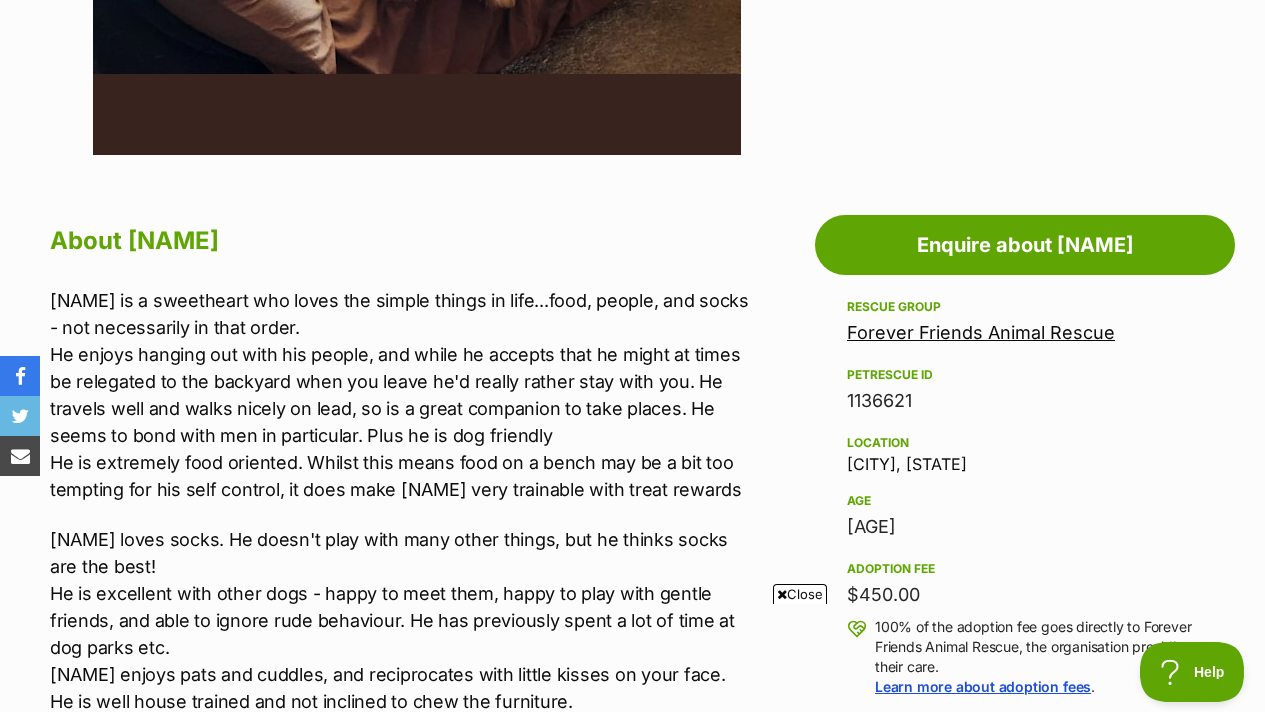 scroll, scrollTop: 911, scrollLeft: 0, axis: vertical 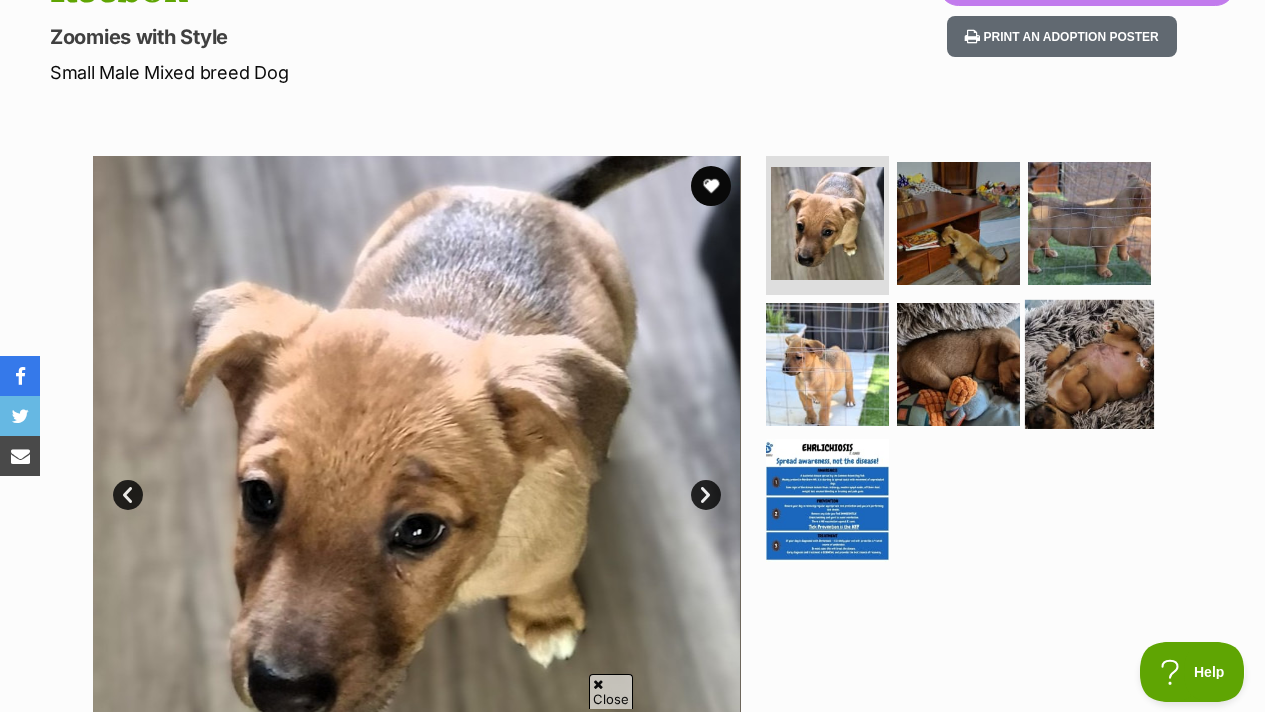 click at bounding box center (1089, 364) 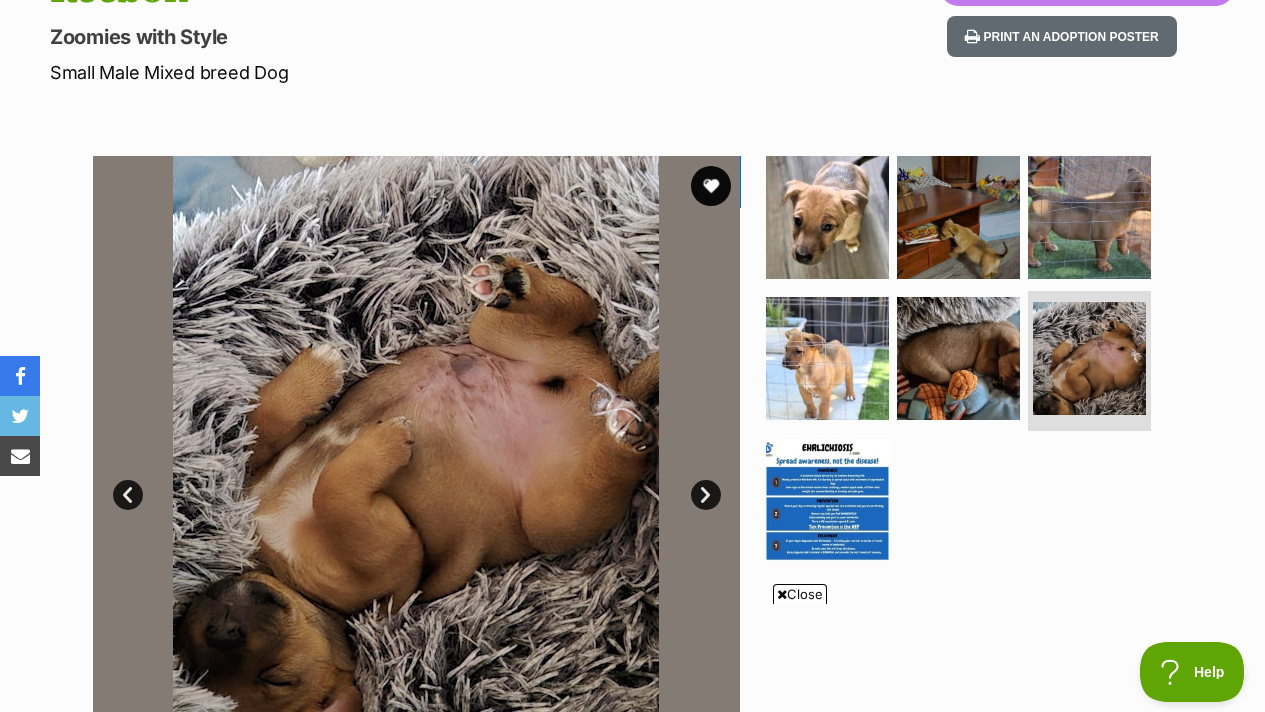 scroll, scrollTop: 0, scrollLeft: 0, axis: both 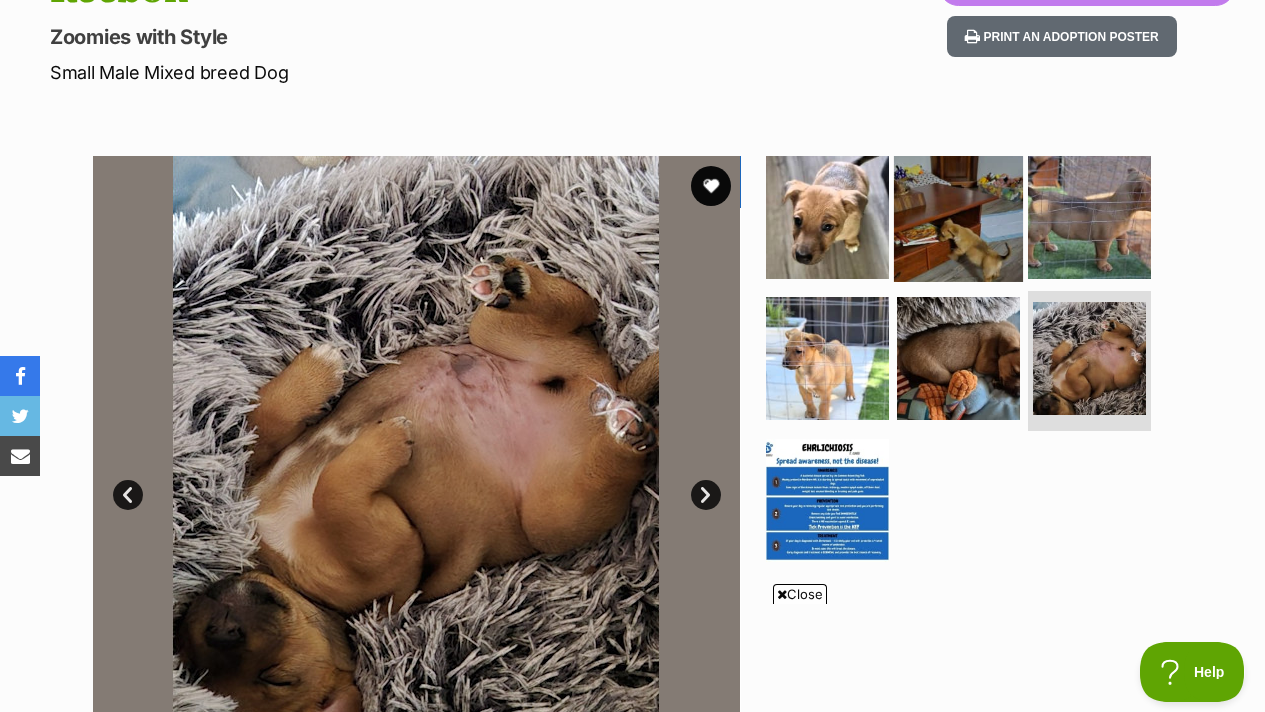 click at bounding box center (958, 216) 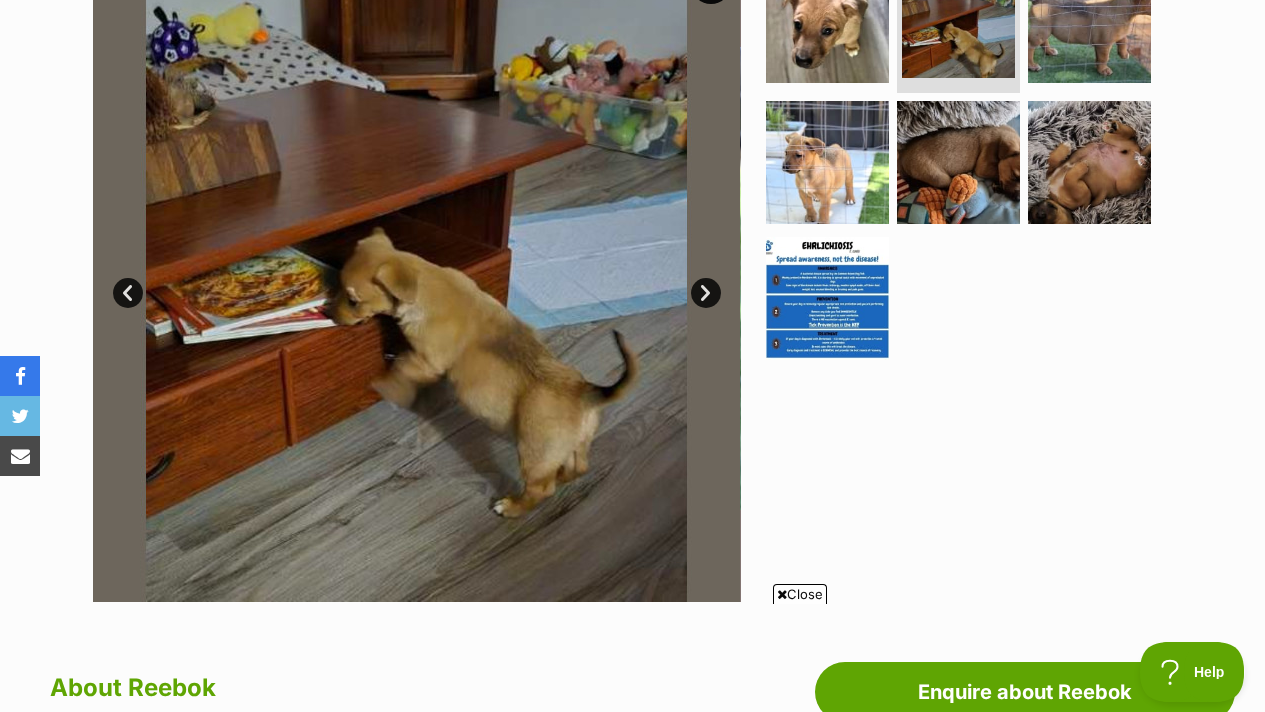 scroll, scrollTop: 460, scrollLeft: 0, axis: vertical 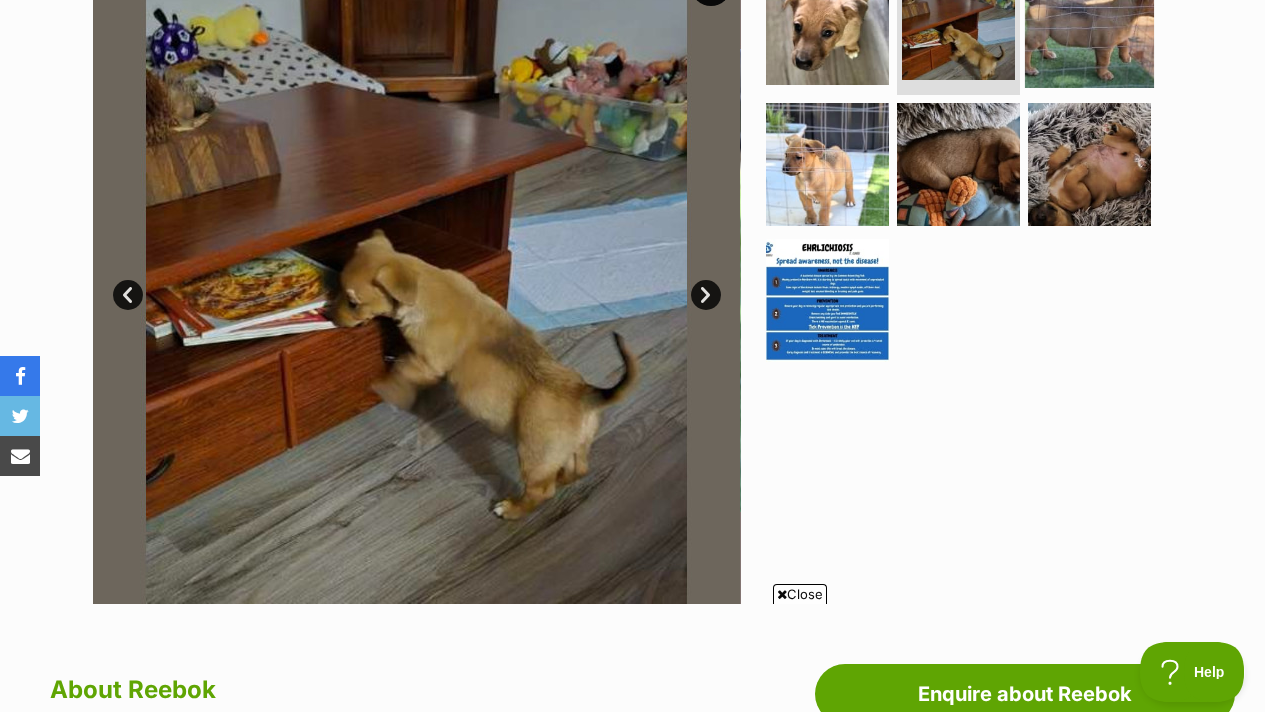 click at bounding box center [1089, 22] 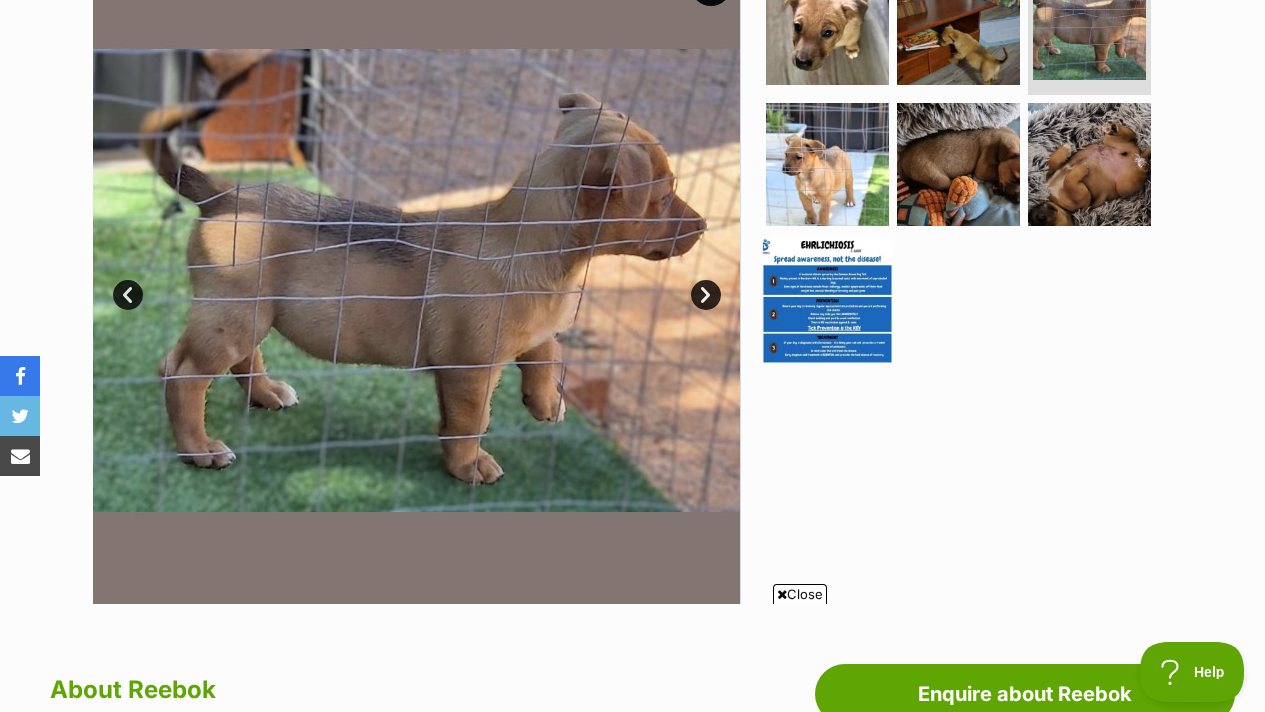 click at bounding box center [827, 300] 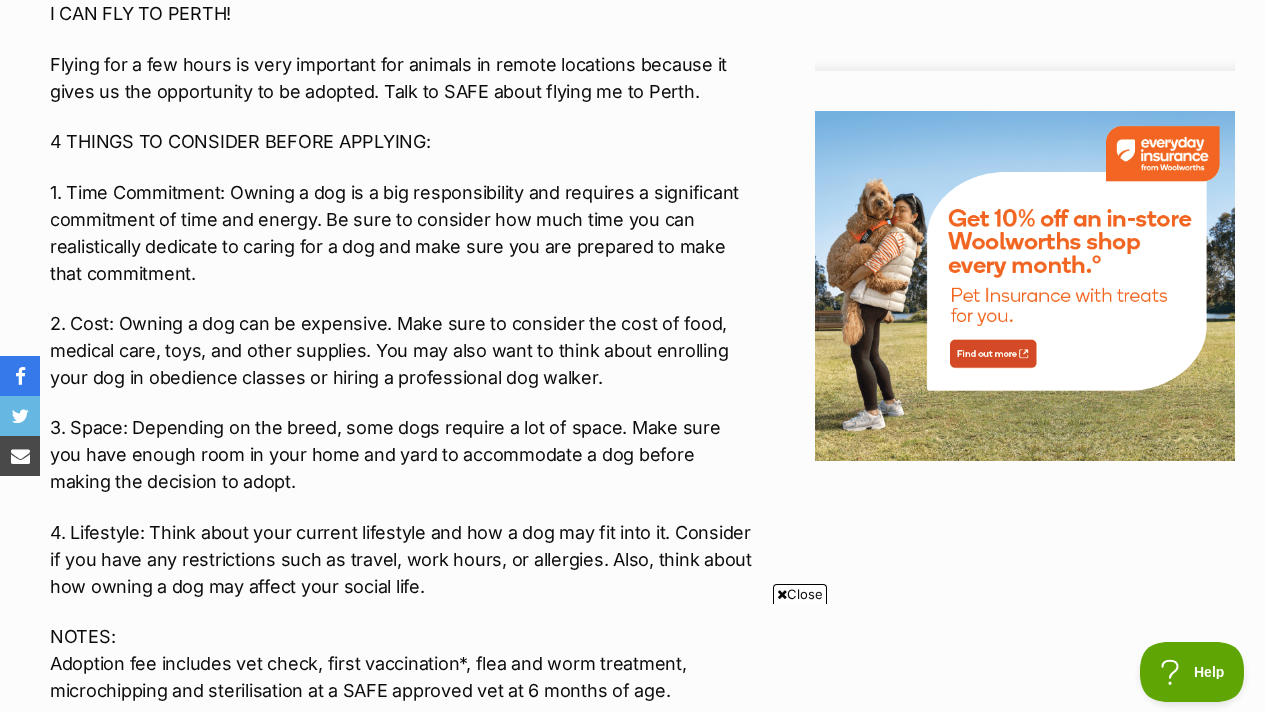 scroll, scrollTop: 2245, scrollLeft: 0, axis: vertical 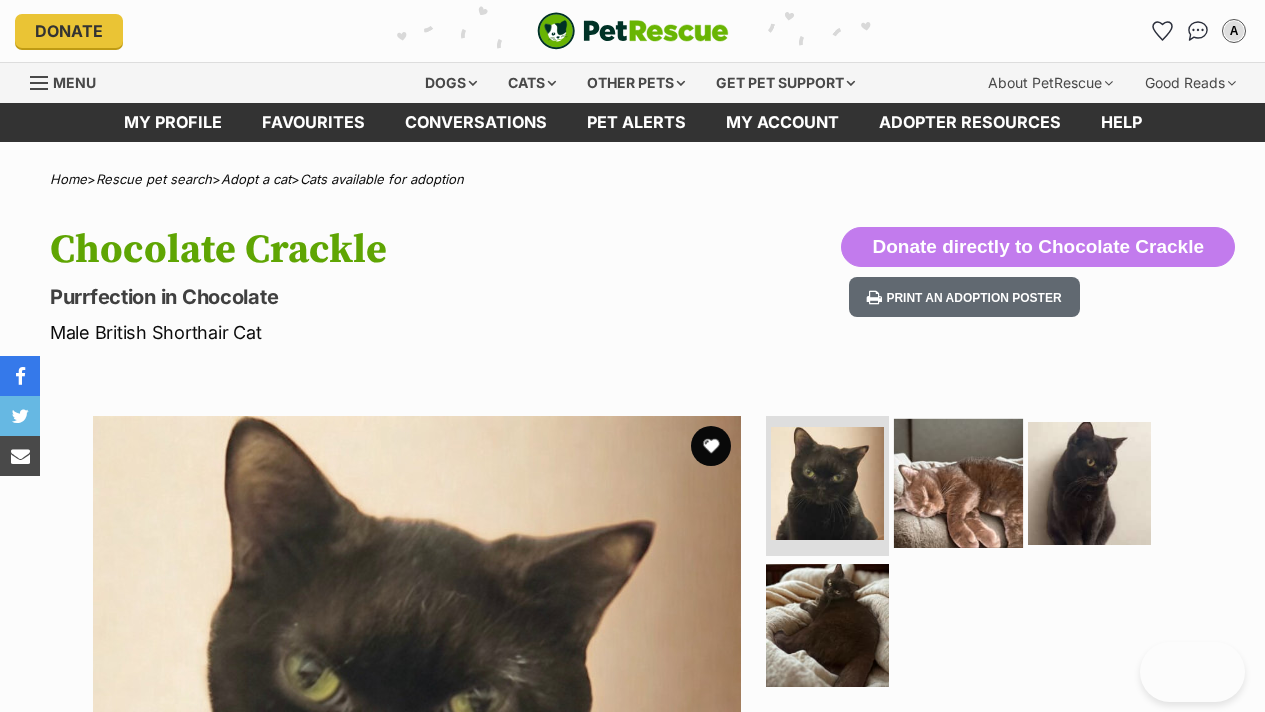click at bounding box center (958, 483) 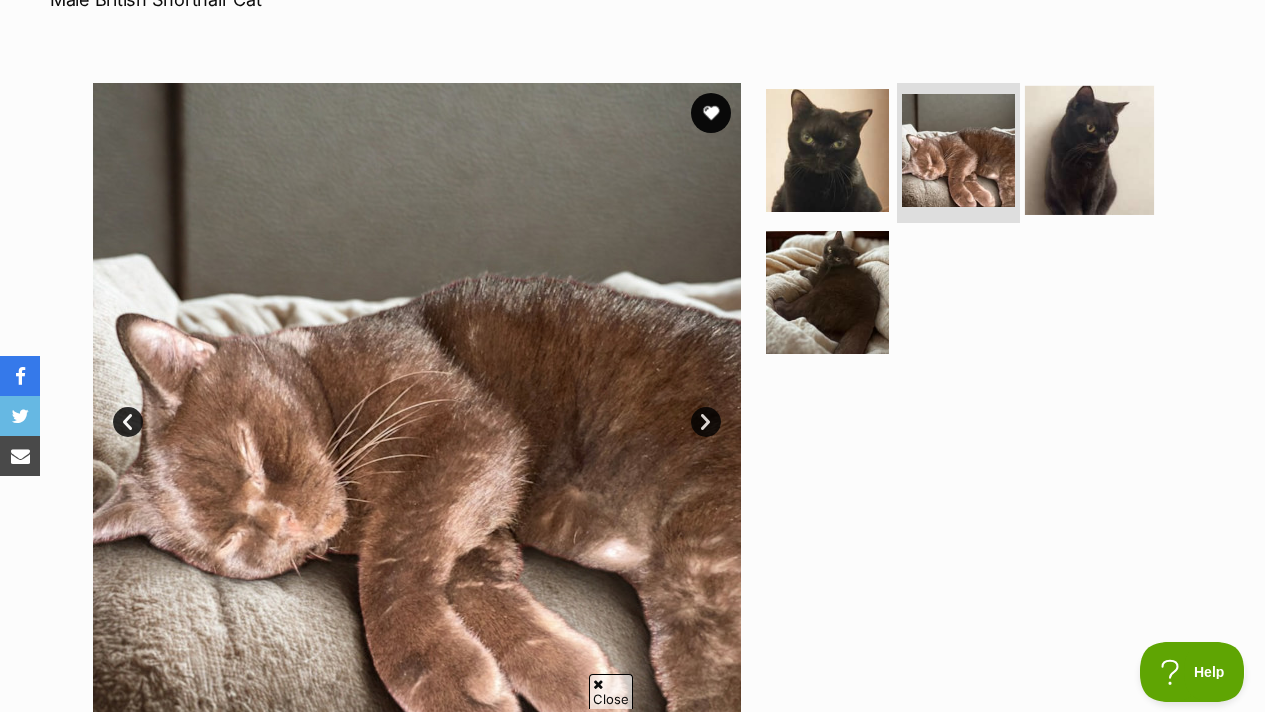 scroll, scrollTop: 0, scrollLeft: 0, axis: both 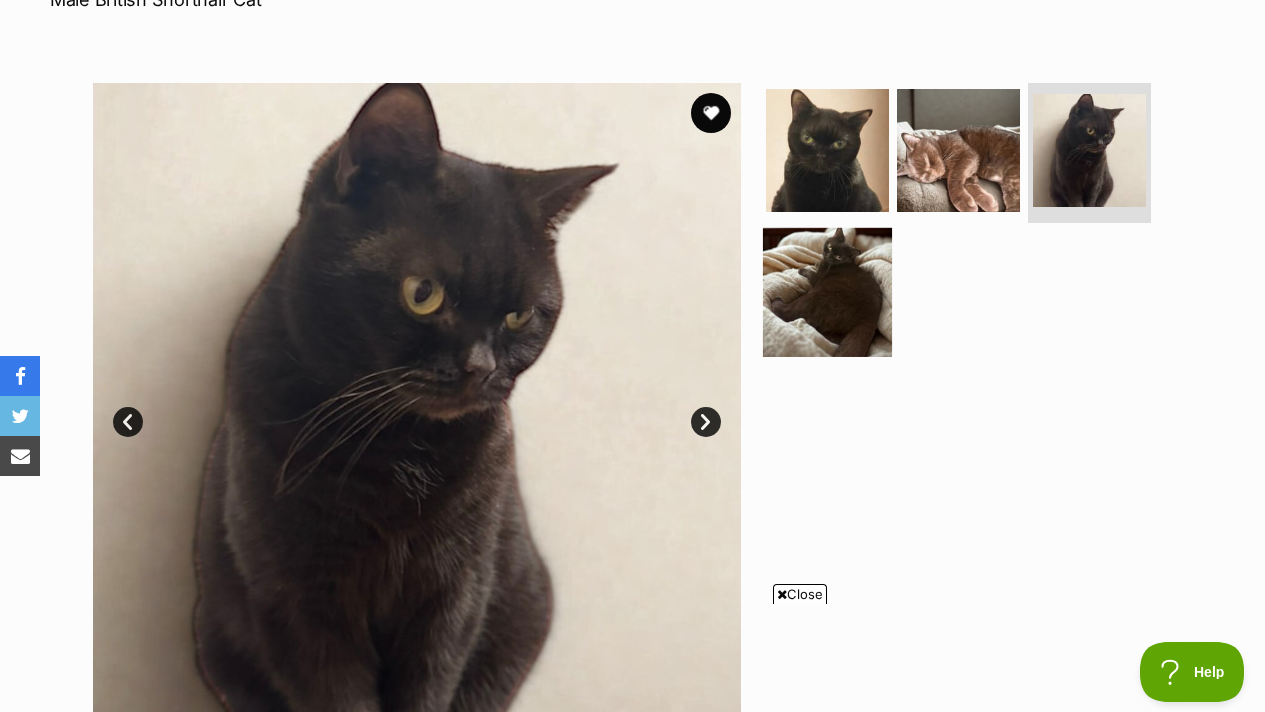 click at bounding box center (827, 291) 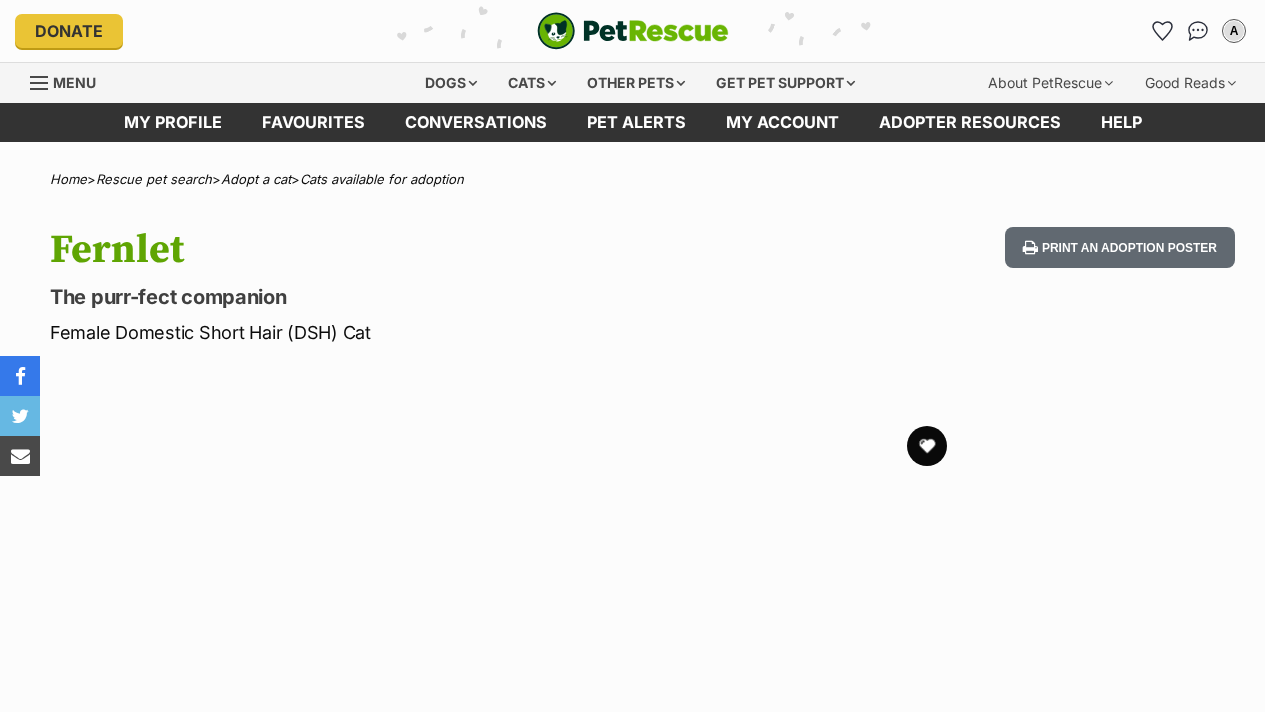 scroll, scrollTop: 0, scrollLeft: 0, axis: both 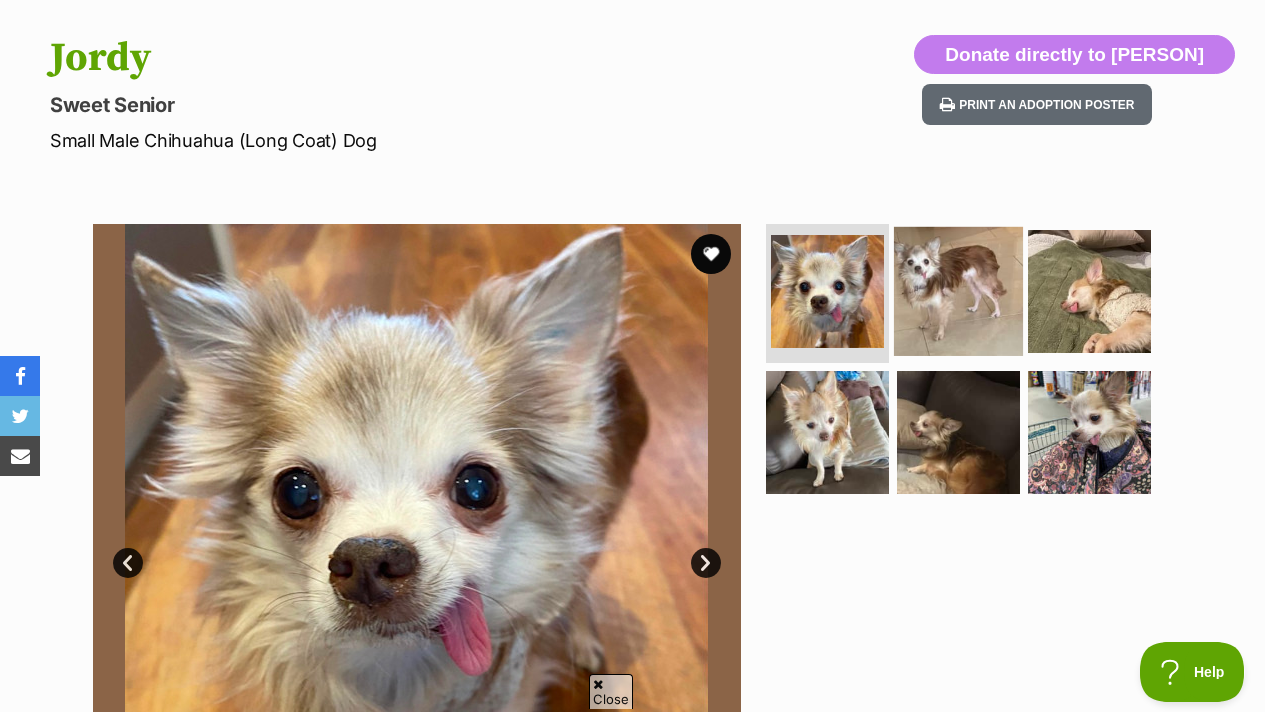 click at bounding box center (958, 290) 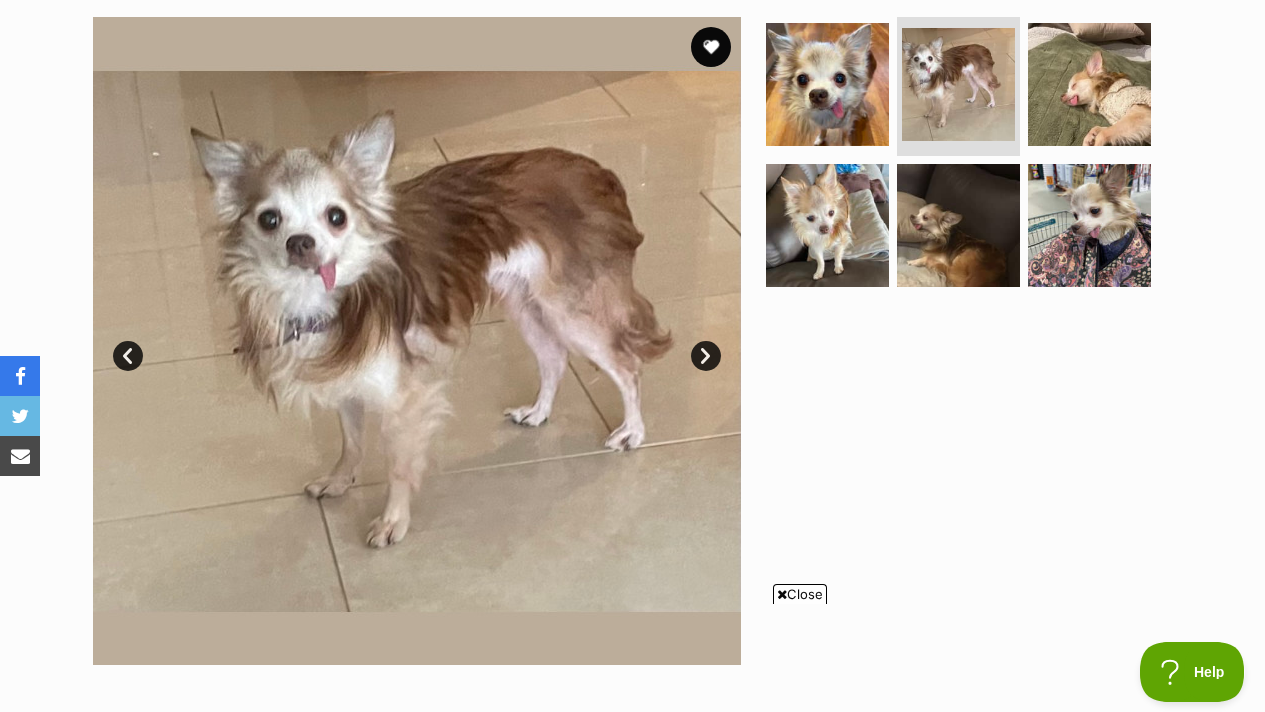scroll, scrollTop: 0, scrollLeft: 0, axis: both 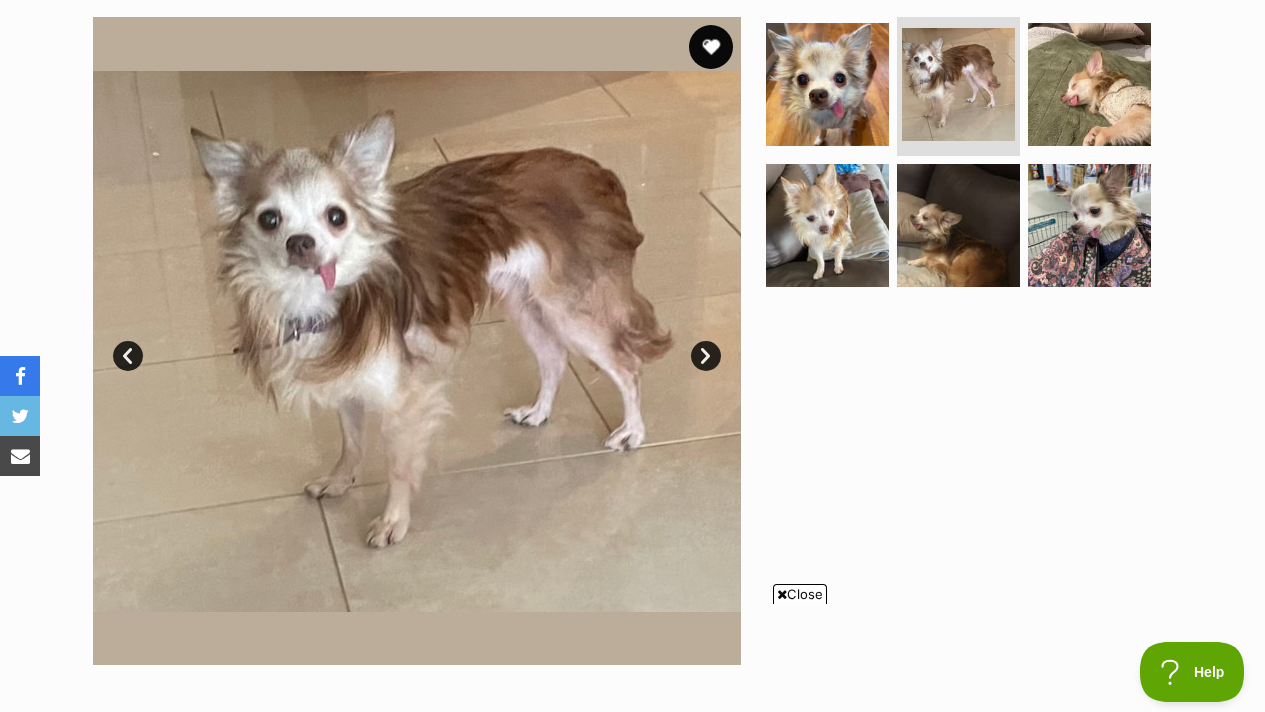click at bounding box center (711, 47) 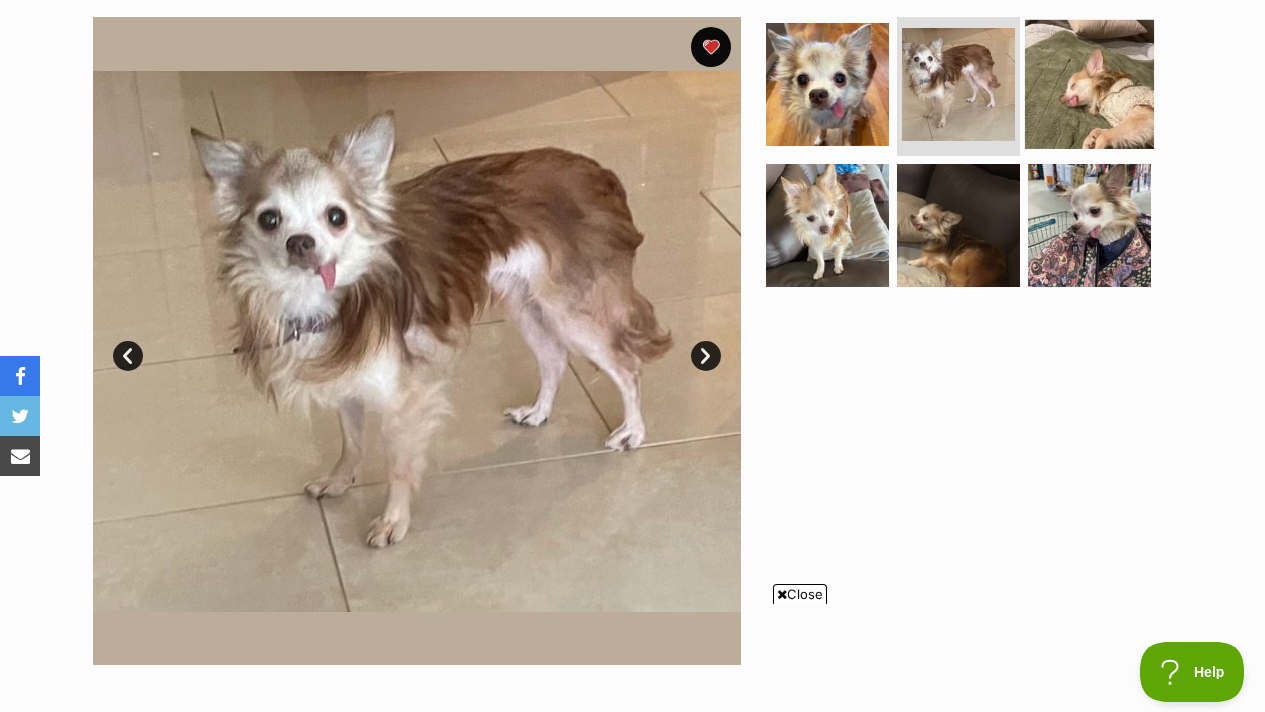 click at bounding box center [1089, 83] 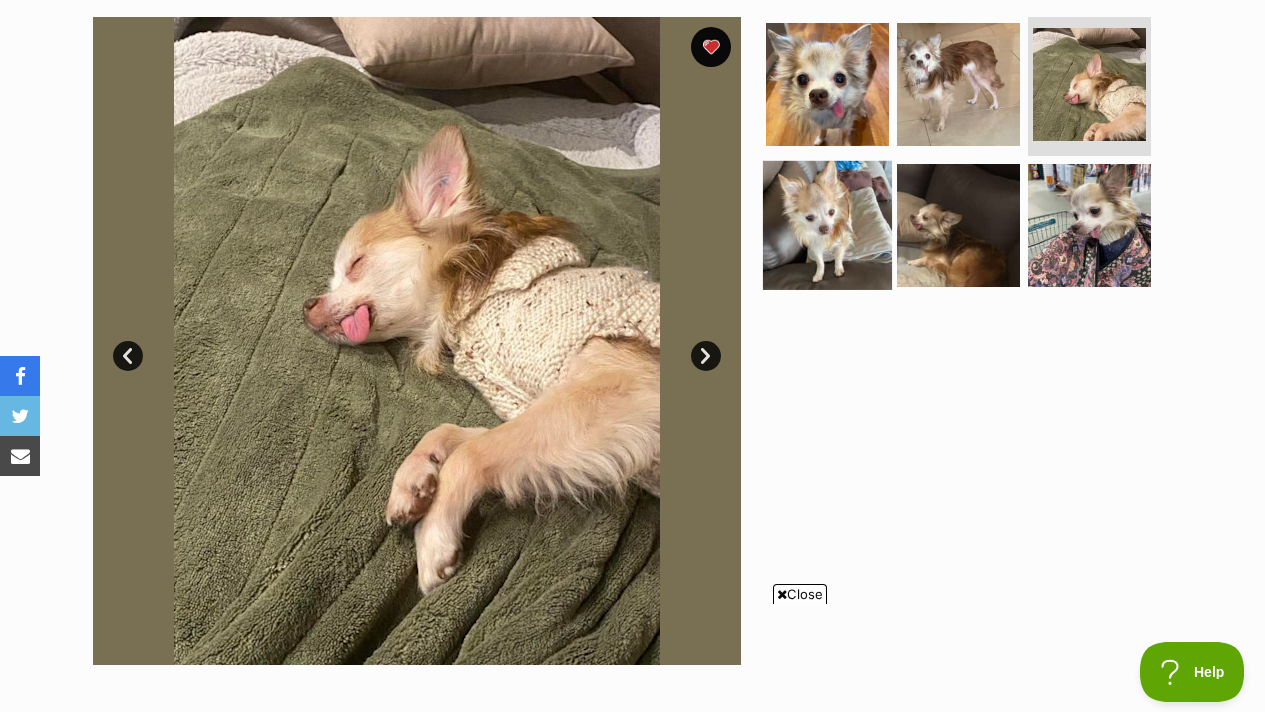 click at bounding box center (827, 225) 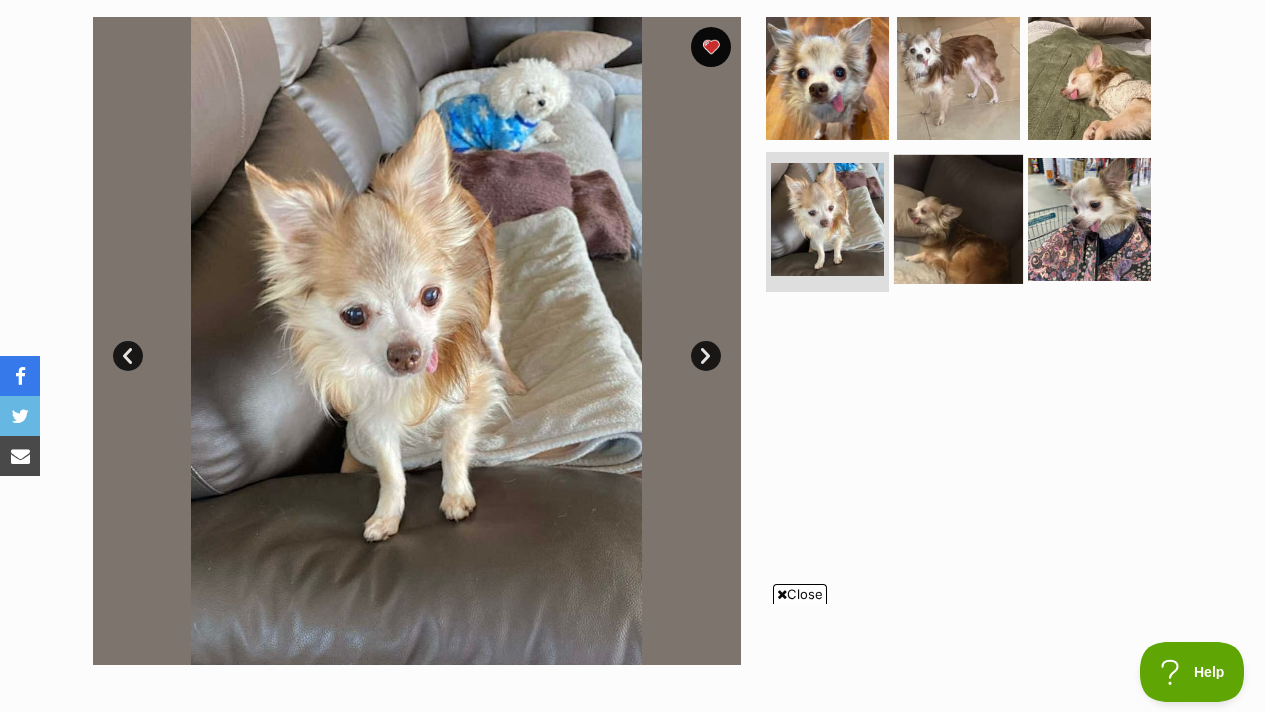click at bounding box center (958, 219) 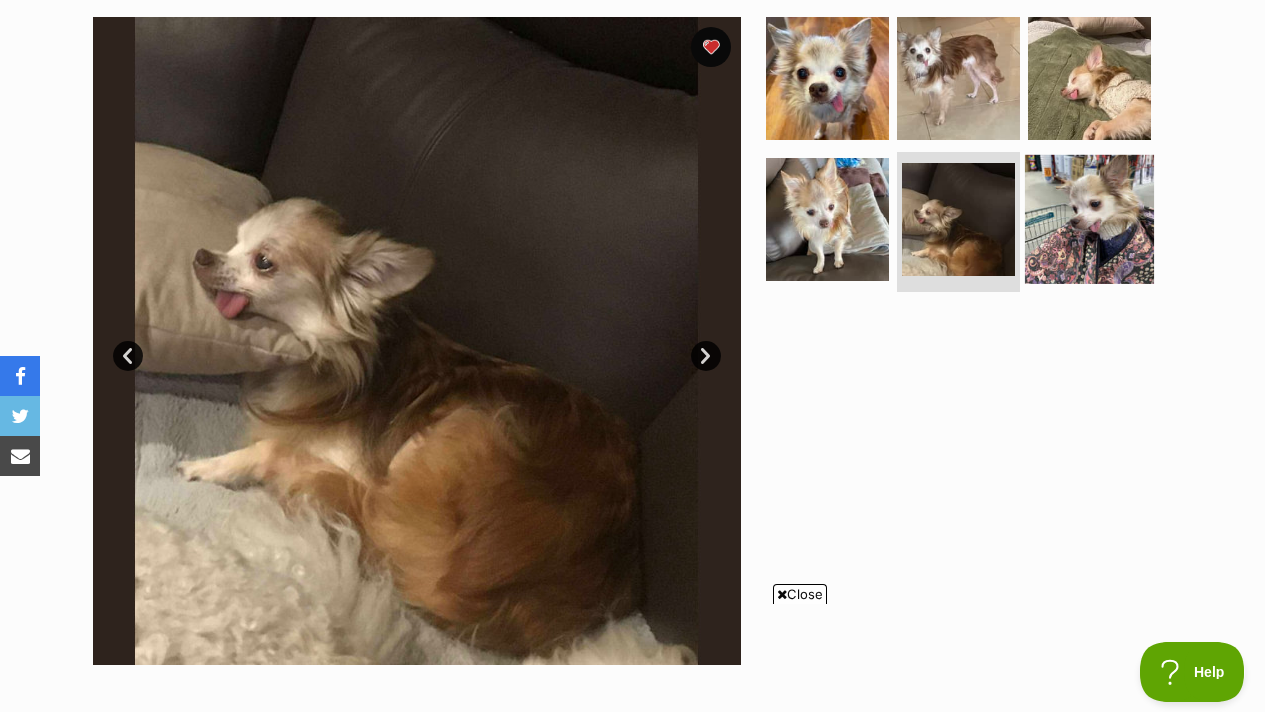click at bounding box center (1089, 219) 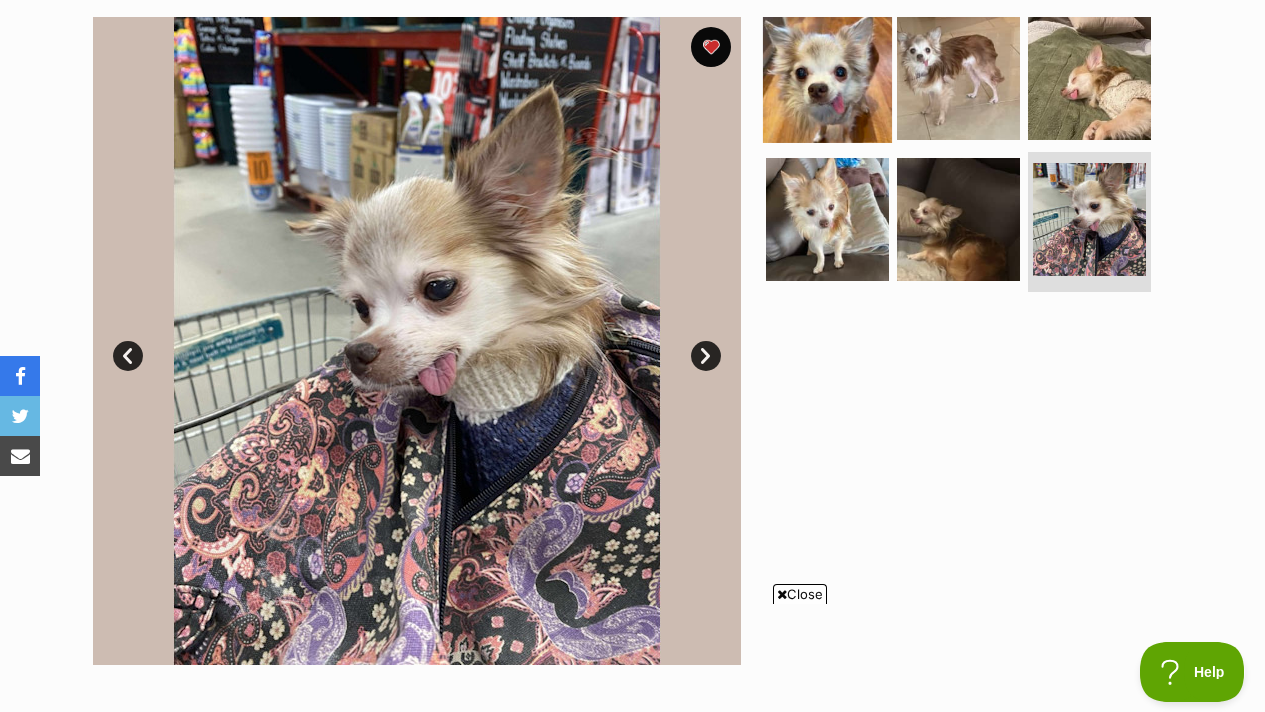 click at bounding box center [827, 77] 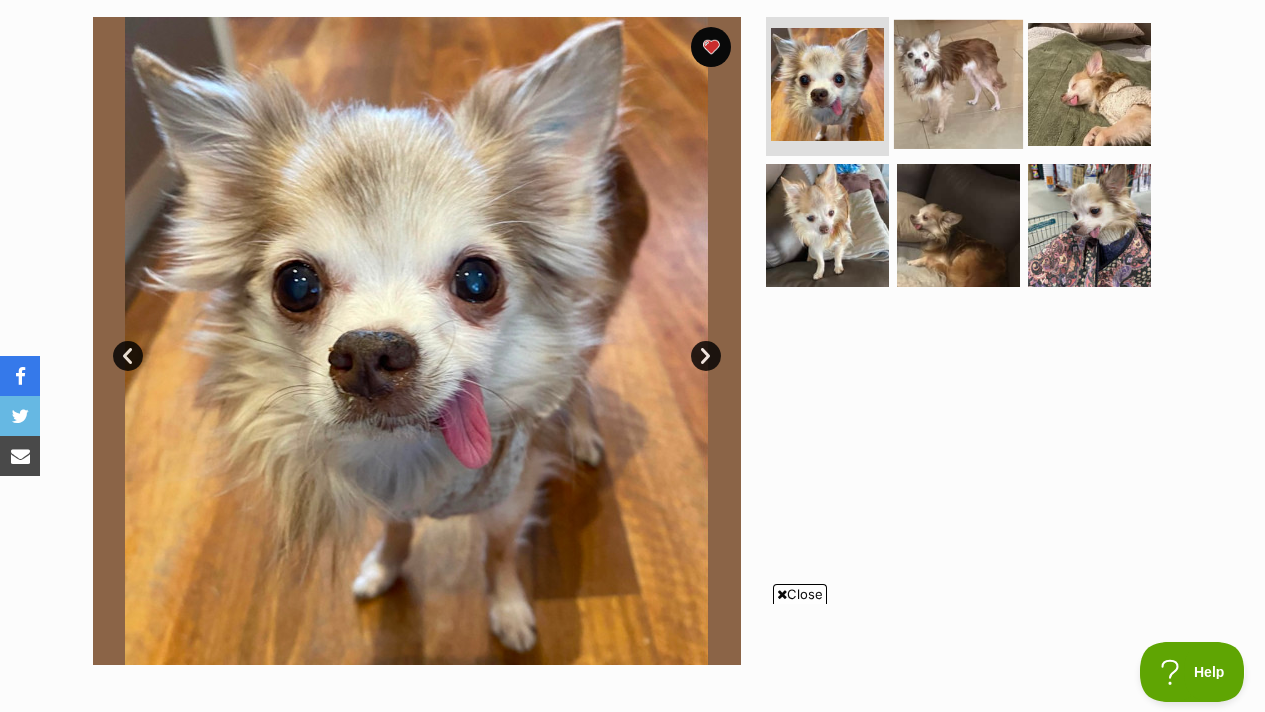 click at bounding box center [958, 83] 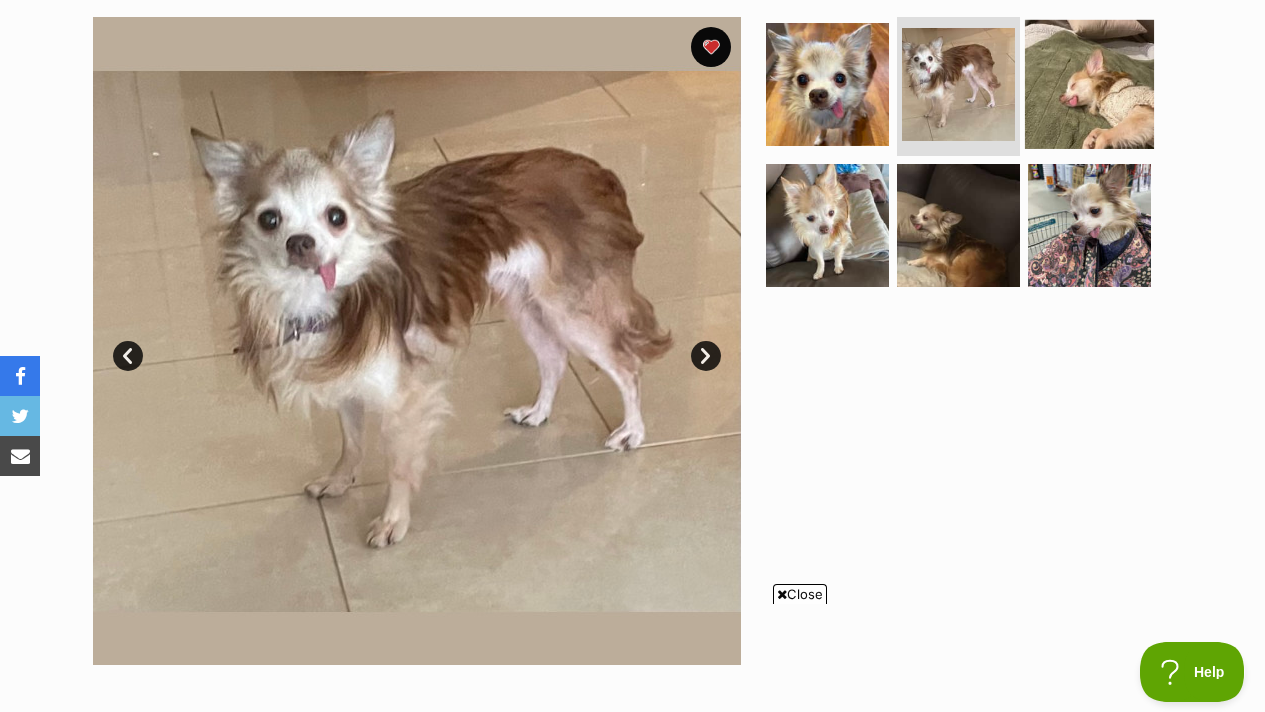 click at bounding box center [1089, 83] 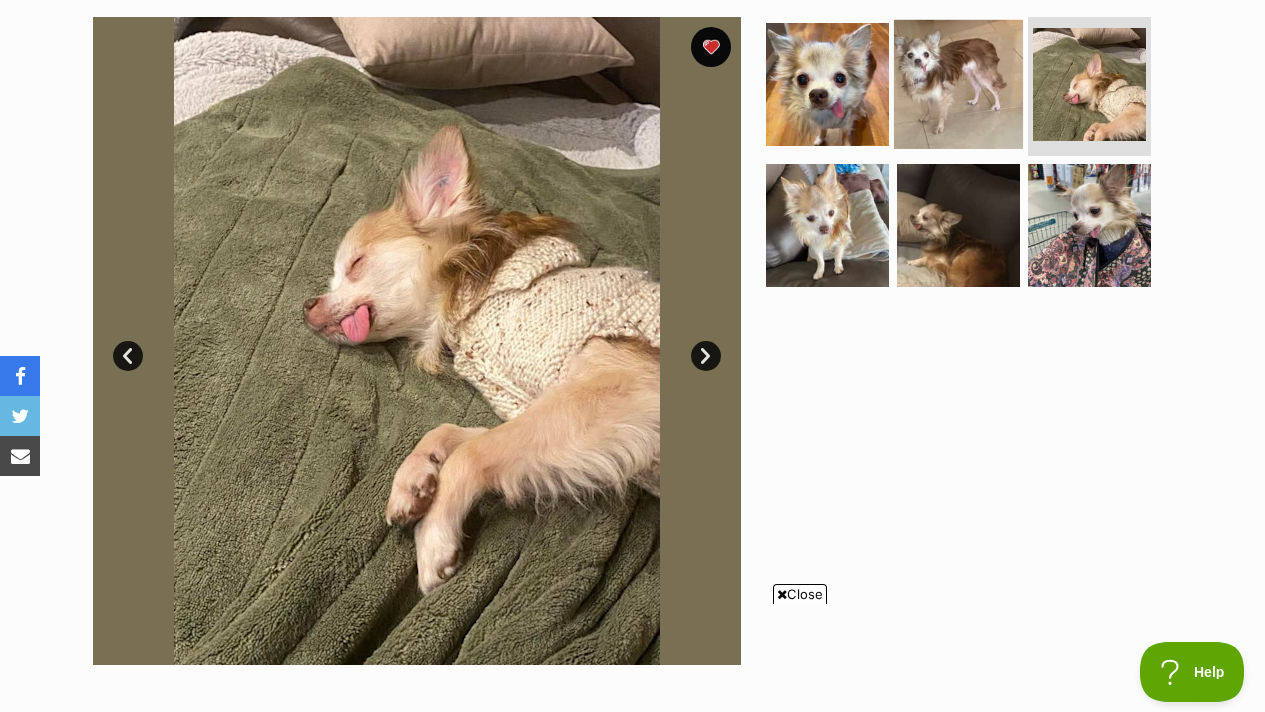 click at bounding box center (958, 83) 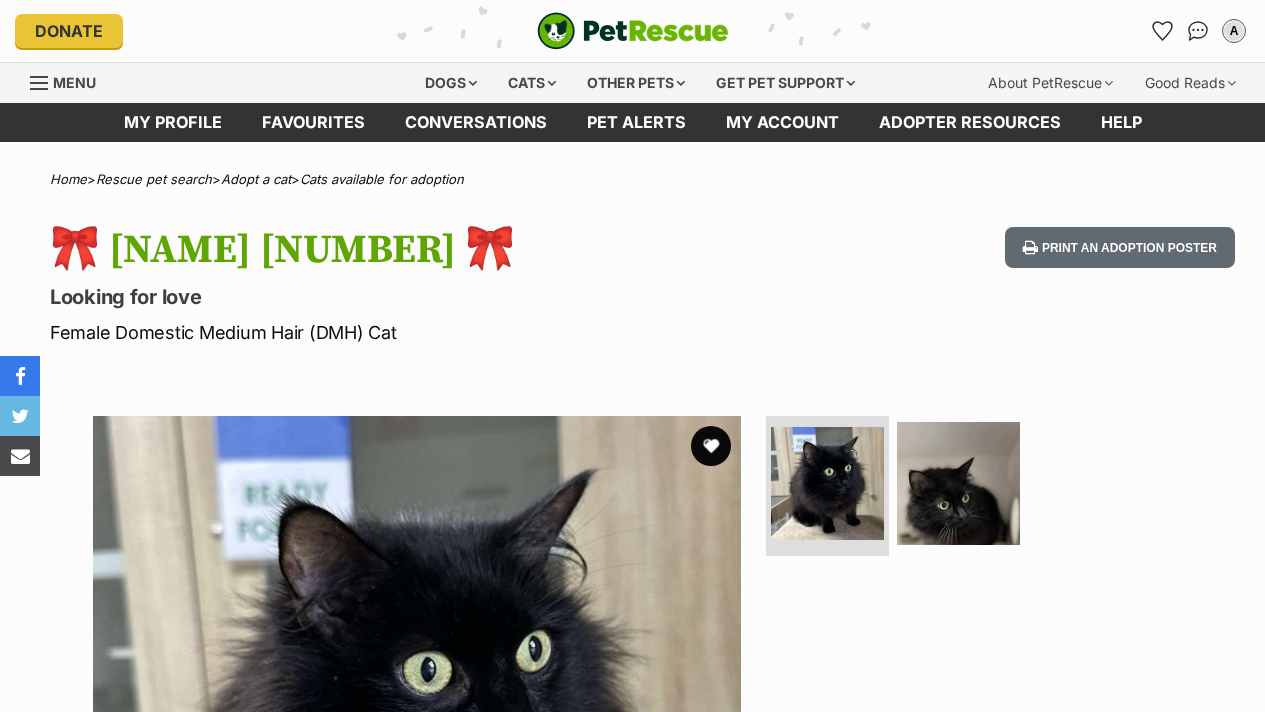 scroll, scrollTop: 0, scrollLeft: 0, axis: both 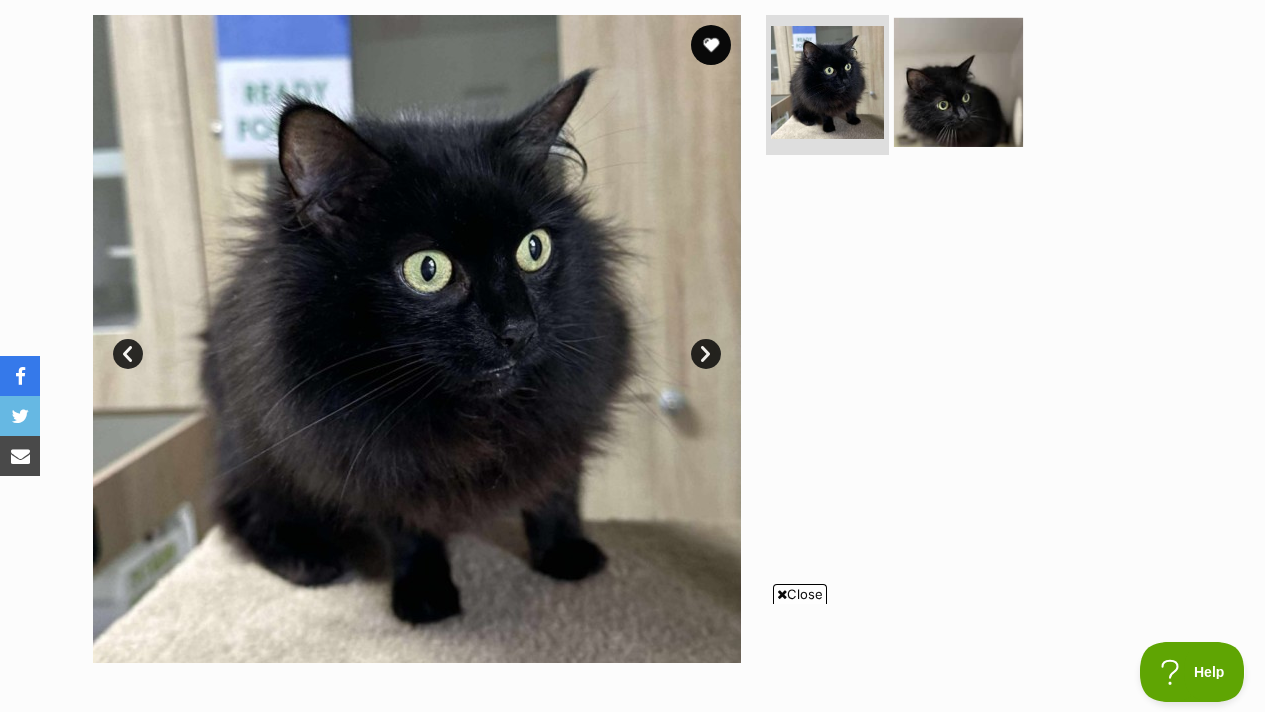 click at bounding box center (958, 82) 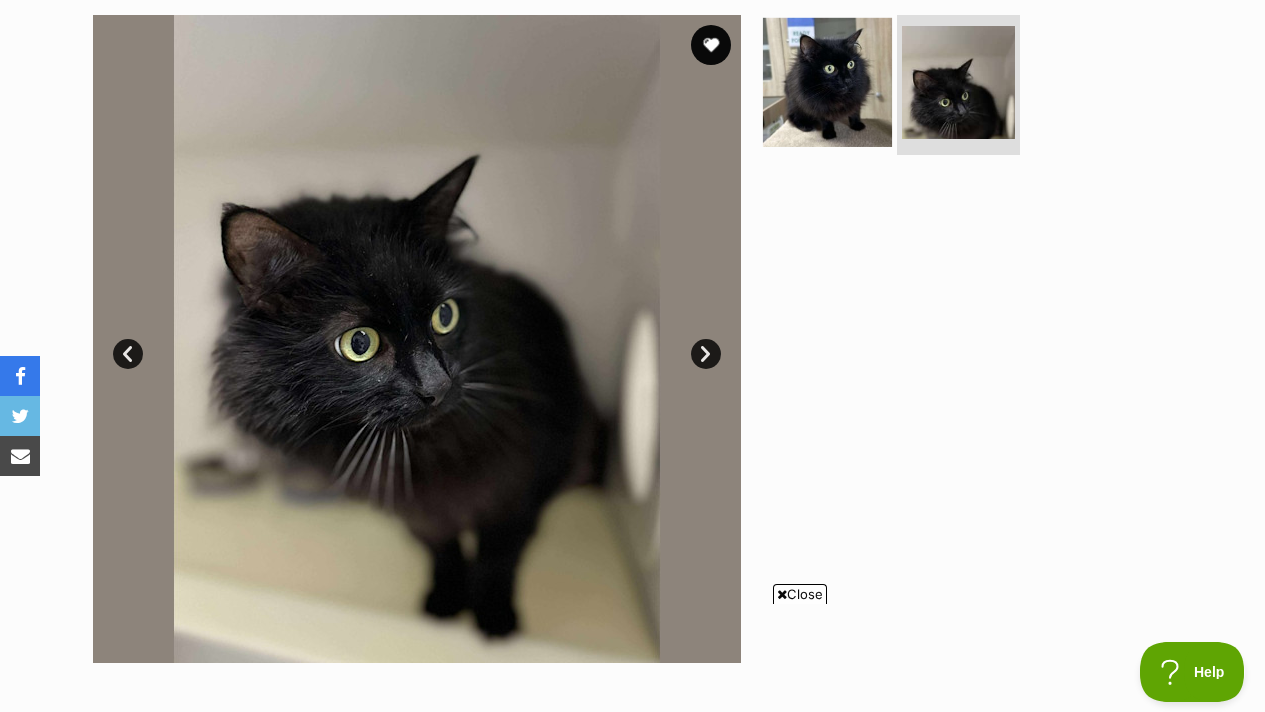 click at bounding box center [827, 82] 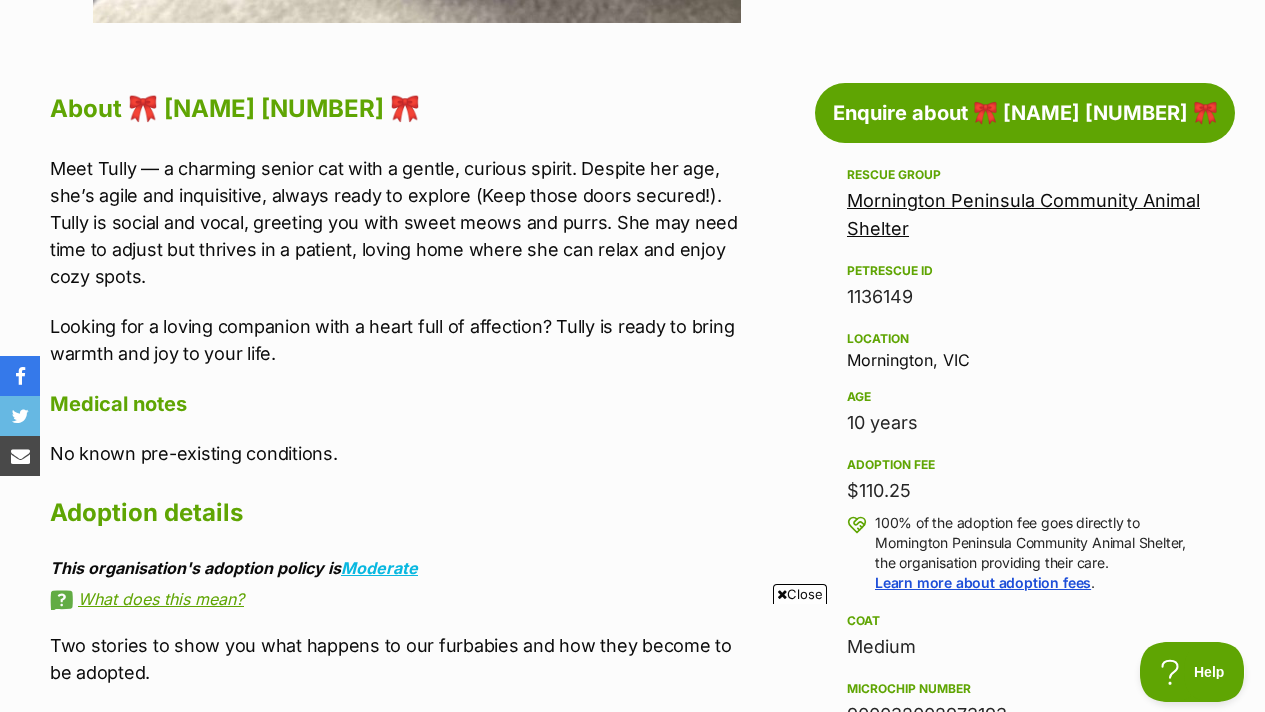 scroll, scrollTop: 1042, scrollLeft: 0, axis: vertical 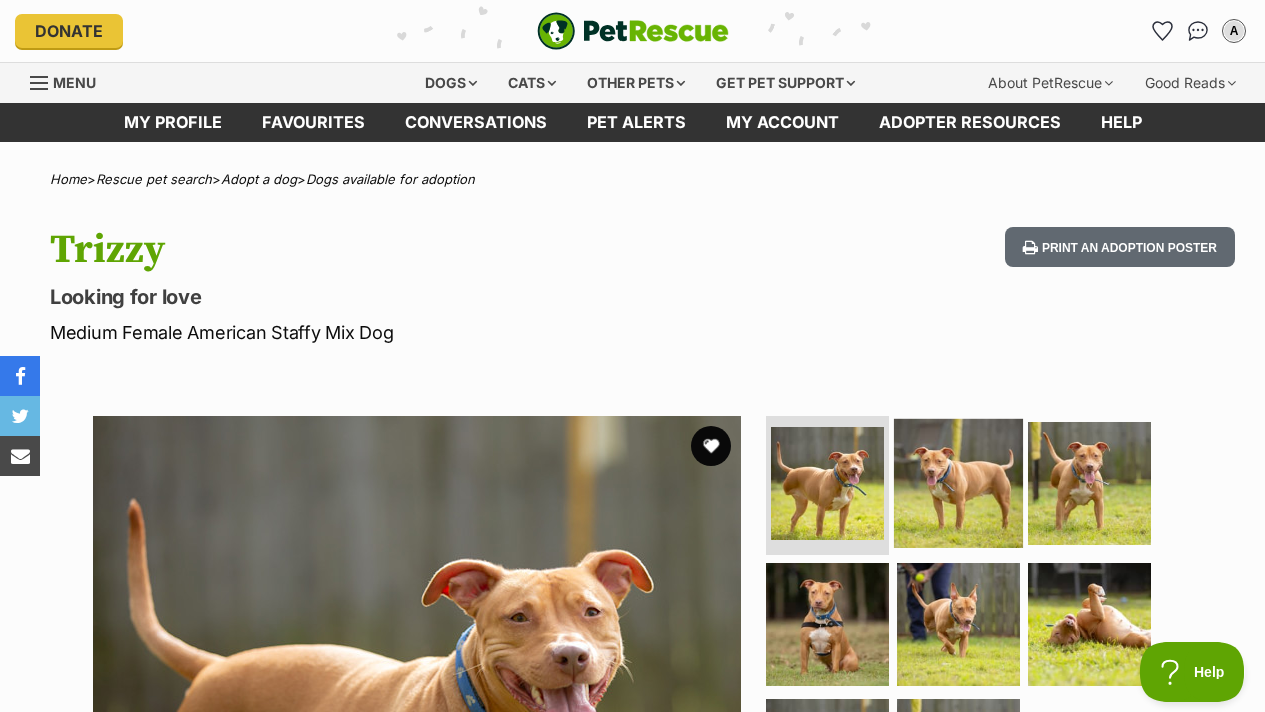 click at bounding box center (958, 482) 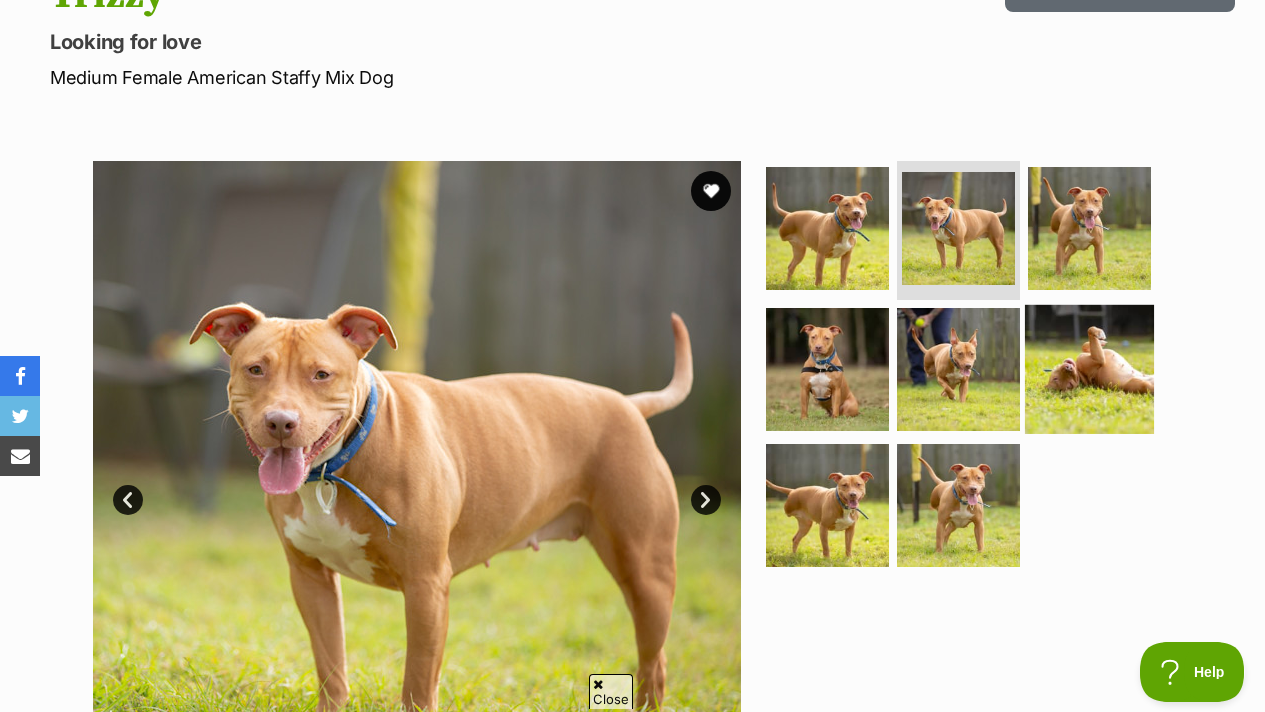 scroll, scrollTop: 0, scrollLeft: 0, axis: both 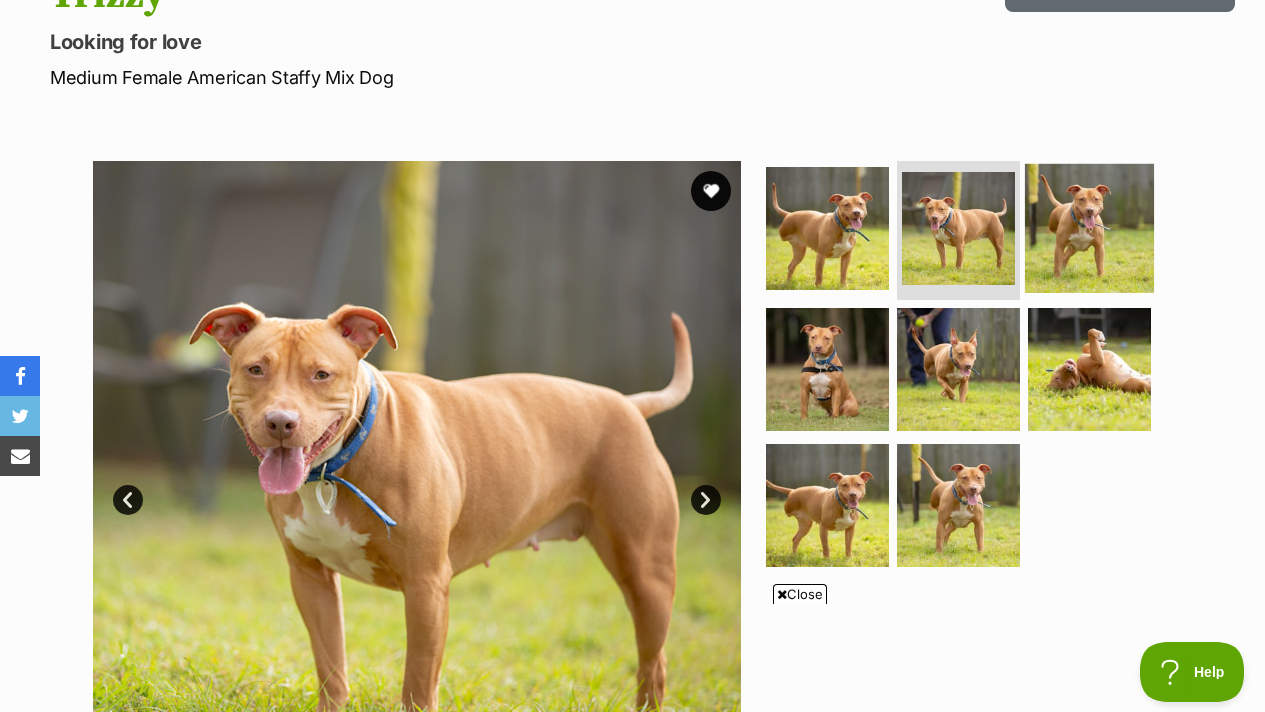 click at bounding box center (1089, 286) 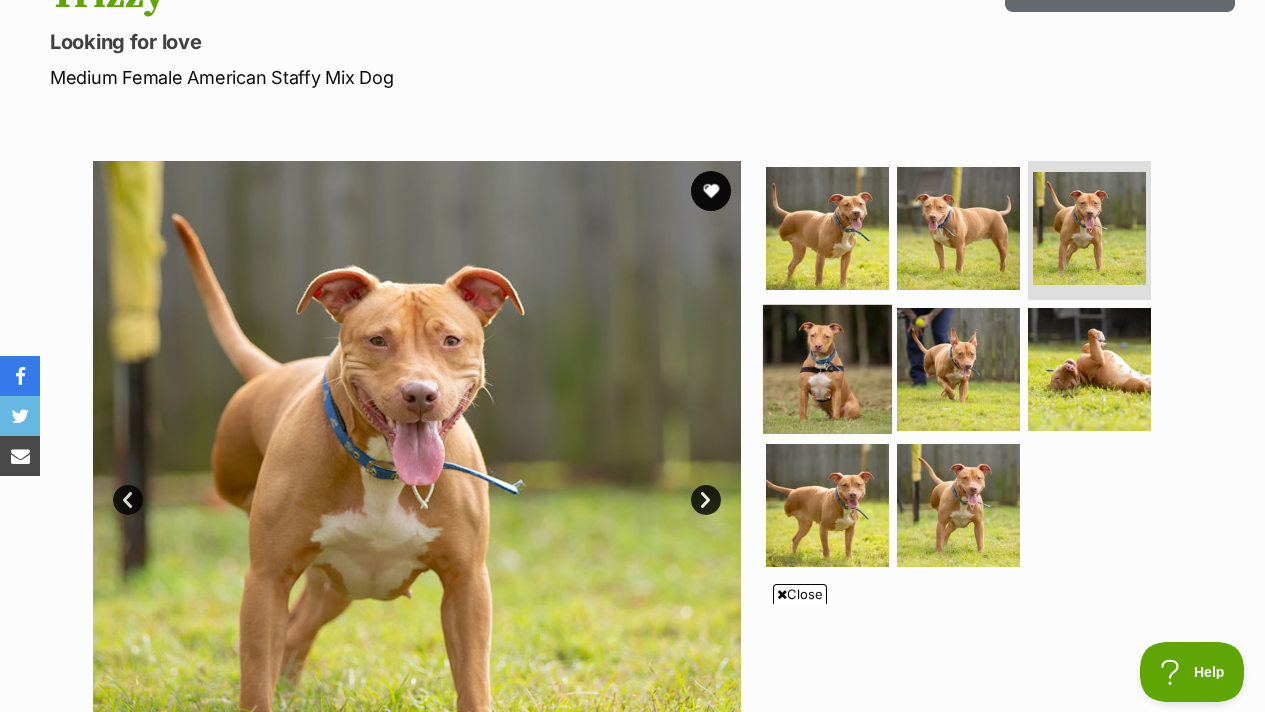 scroll, scrollTop: 0, scrollLeft: 0, axis: both 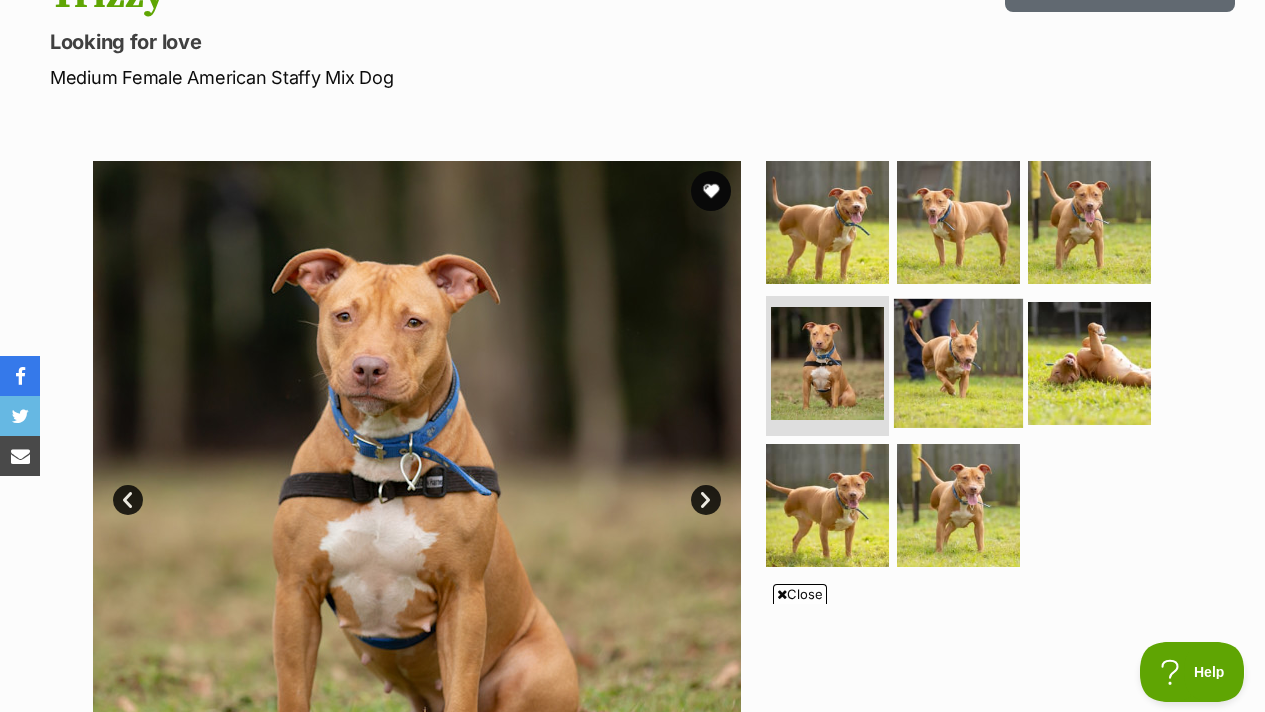 click at bounding box center [958, 363] 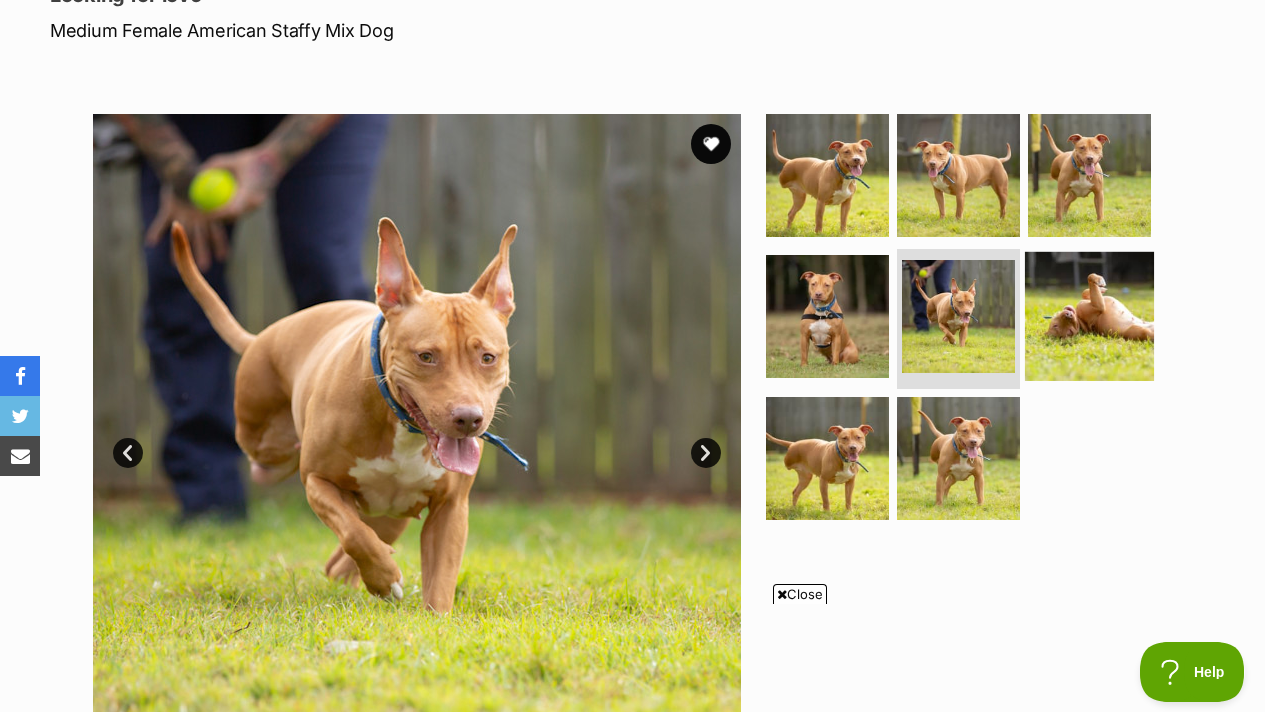 scroll, scrollTop: 301, scrollLeft: 0, axis: vertical 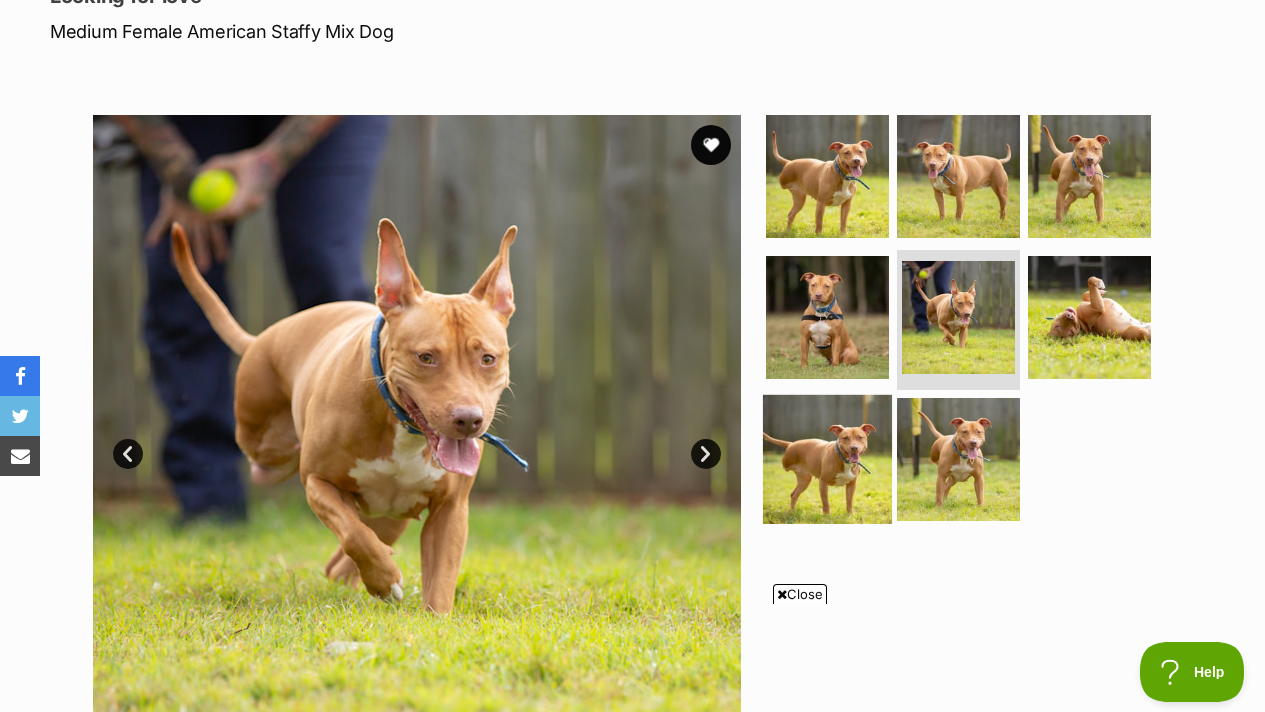 click at bounding box center (827, 459) 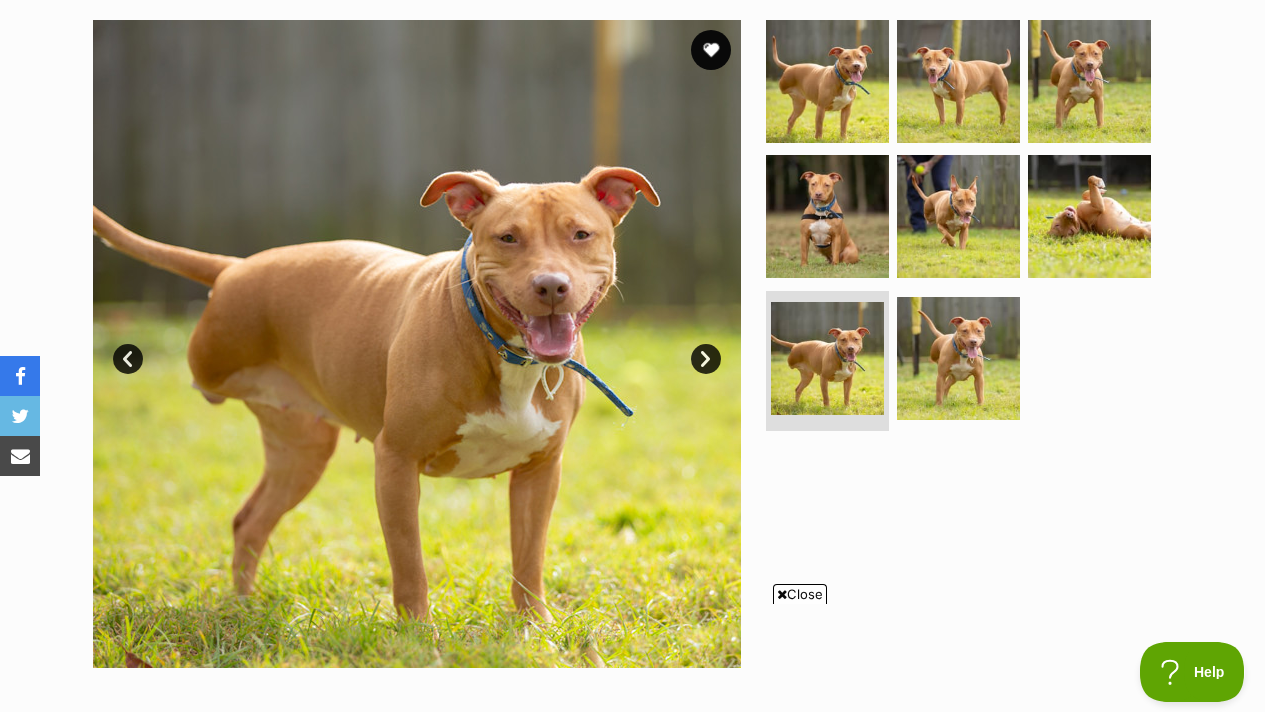 scroll, scrollTop: 386, scrollLeft: 0, axis: vertical 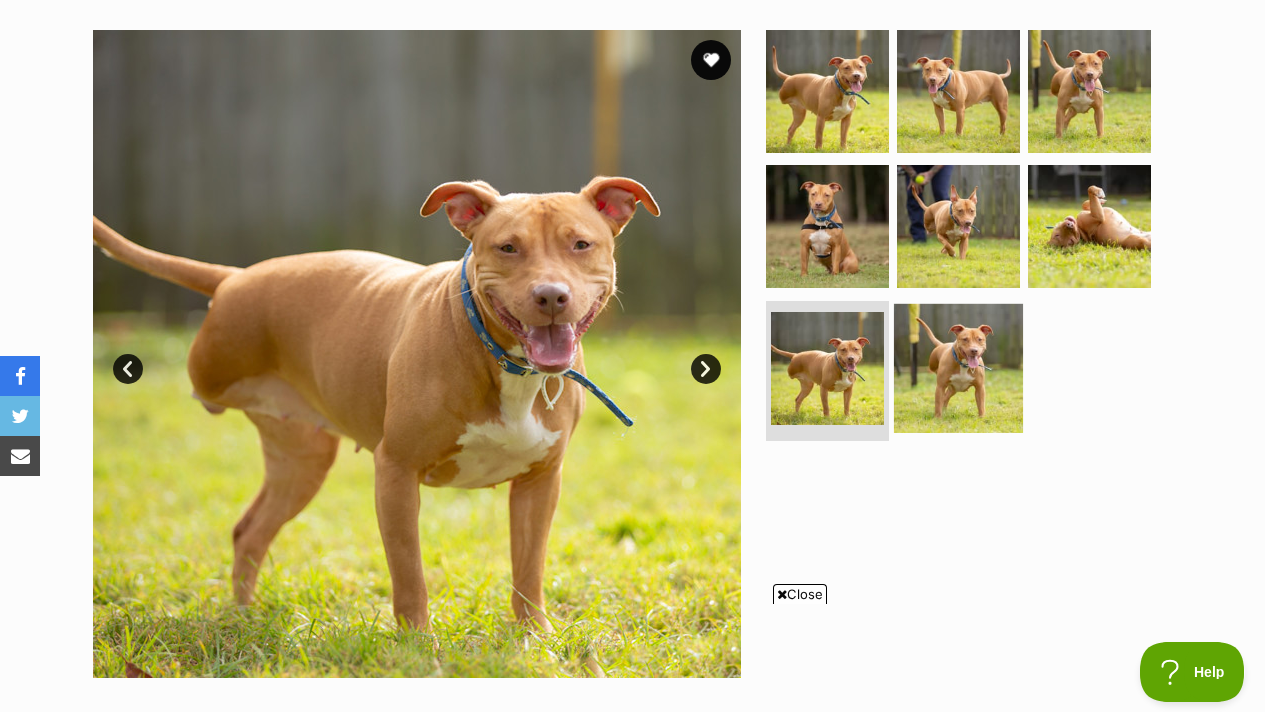 click at bounding box center [958, 368] 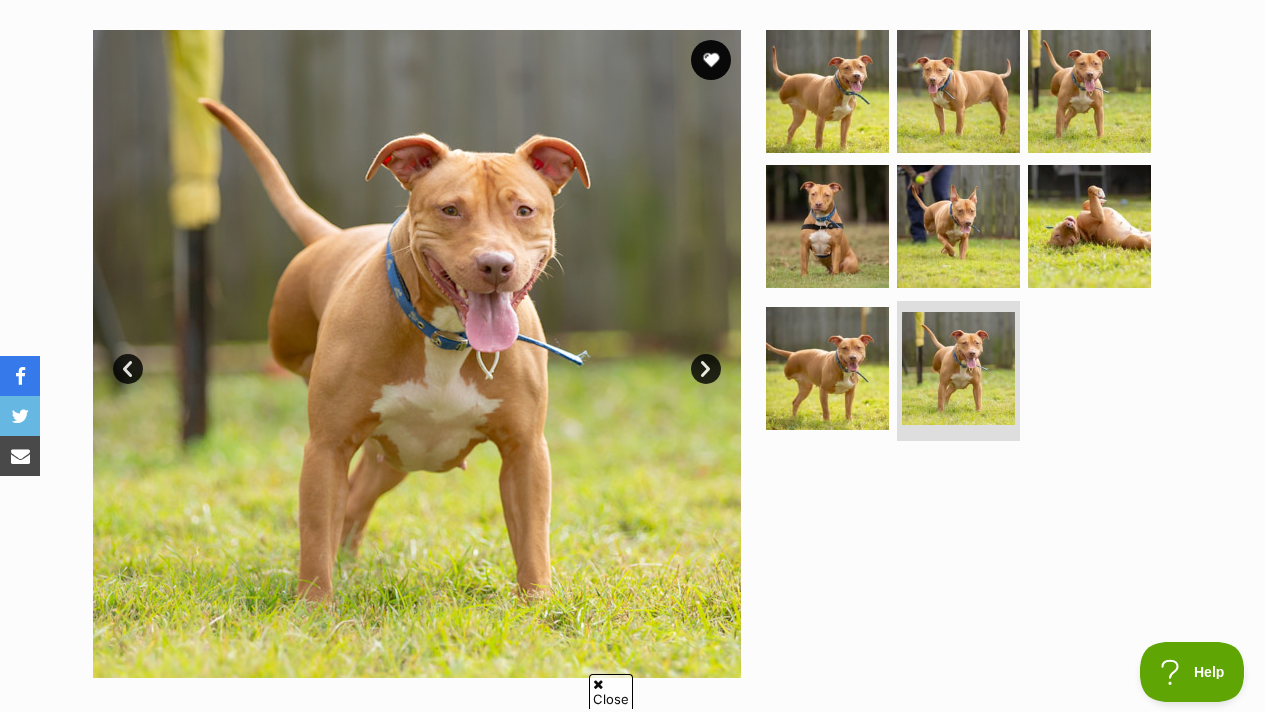 scroll, scrollTop: 0, scrollLeft: 0, axis: both 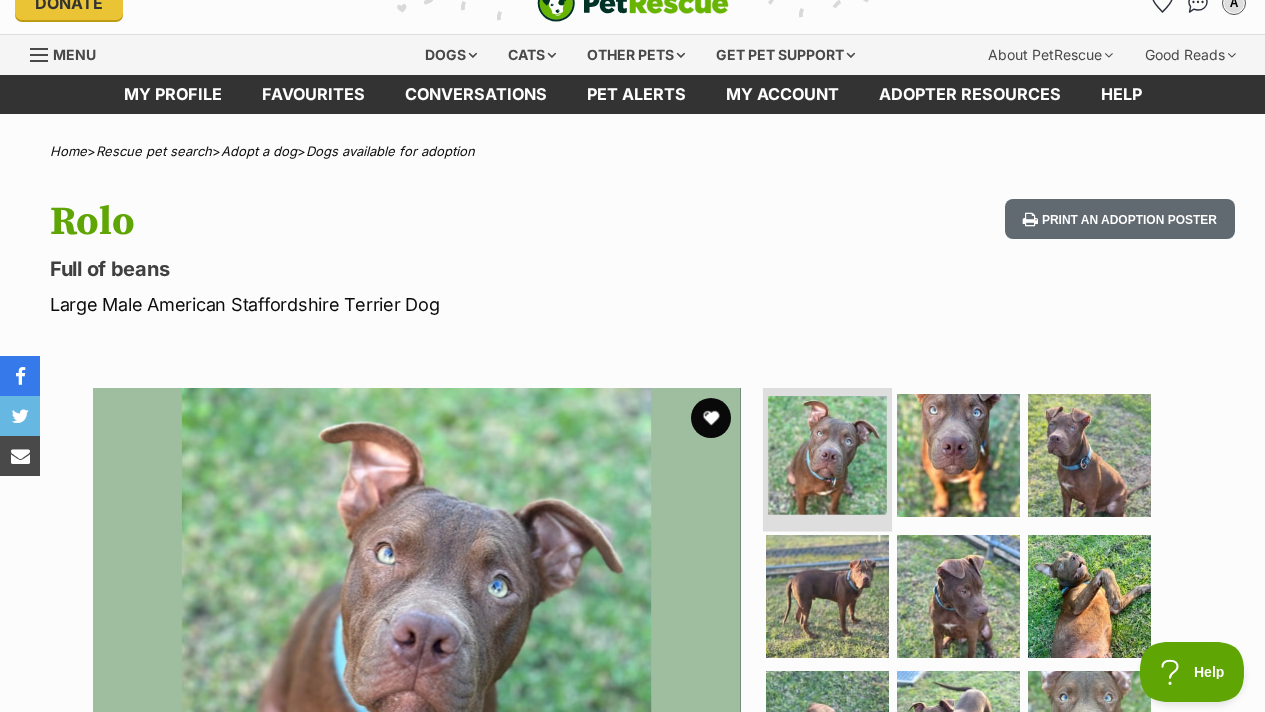 click at bounding box center (827, 455) 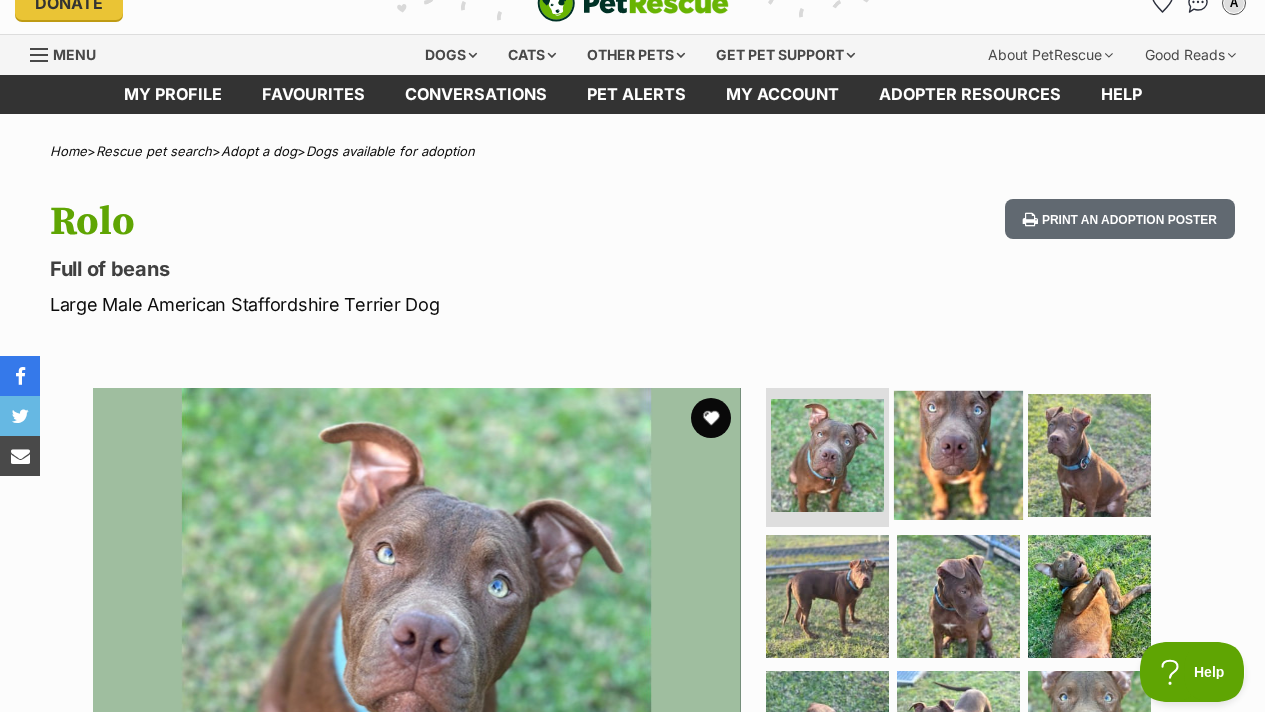 scroll, scrollTop: 0, scrollLeft: 0, axis: both 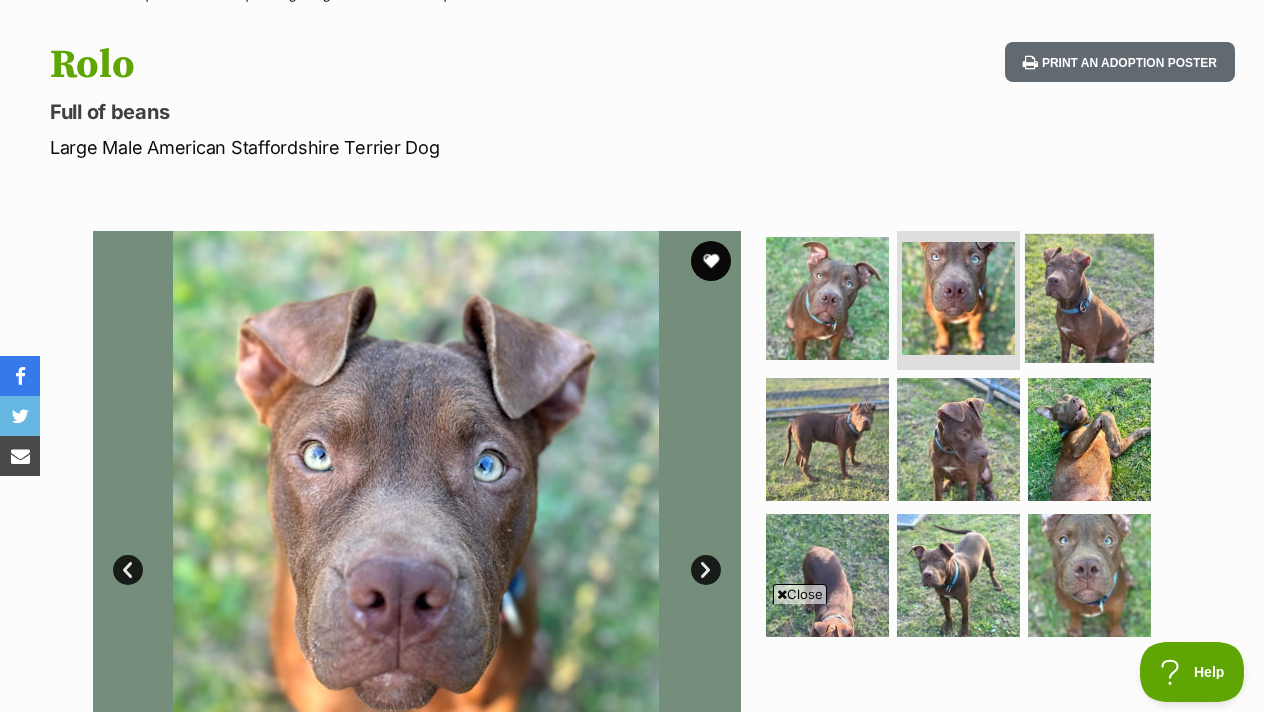 click at bounding box center [1089, 297] 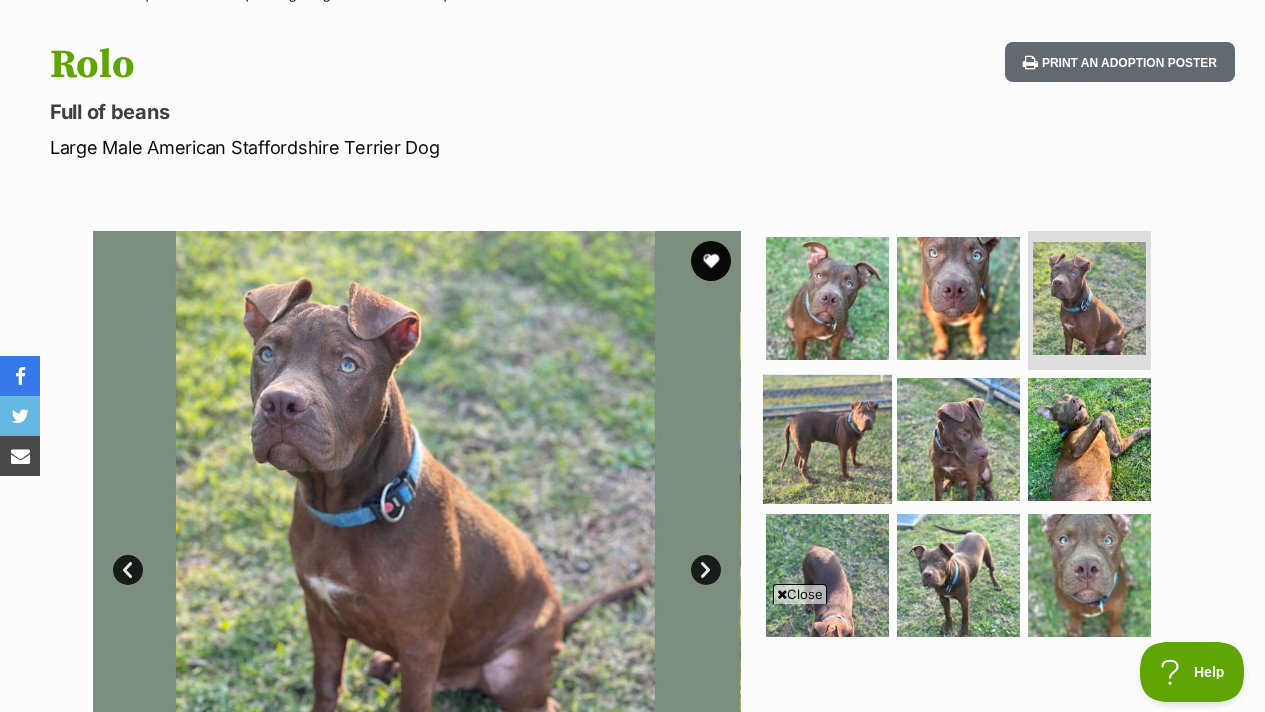 click at bounding box center (827, 439) 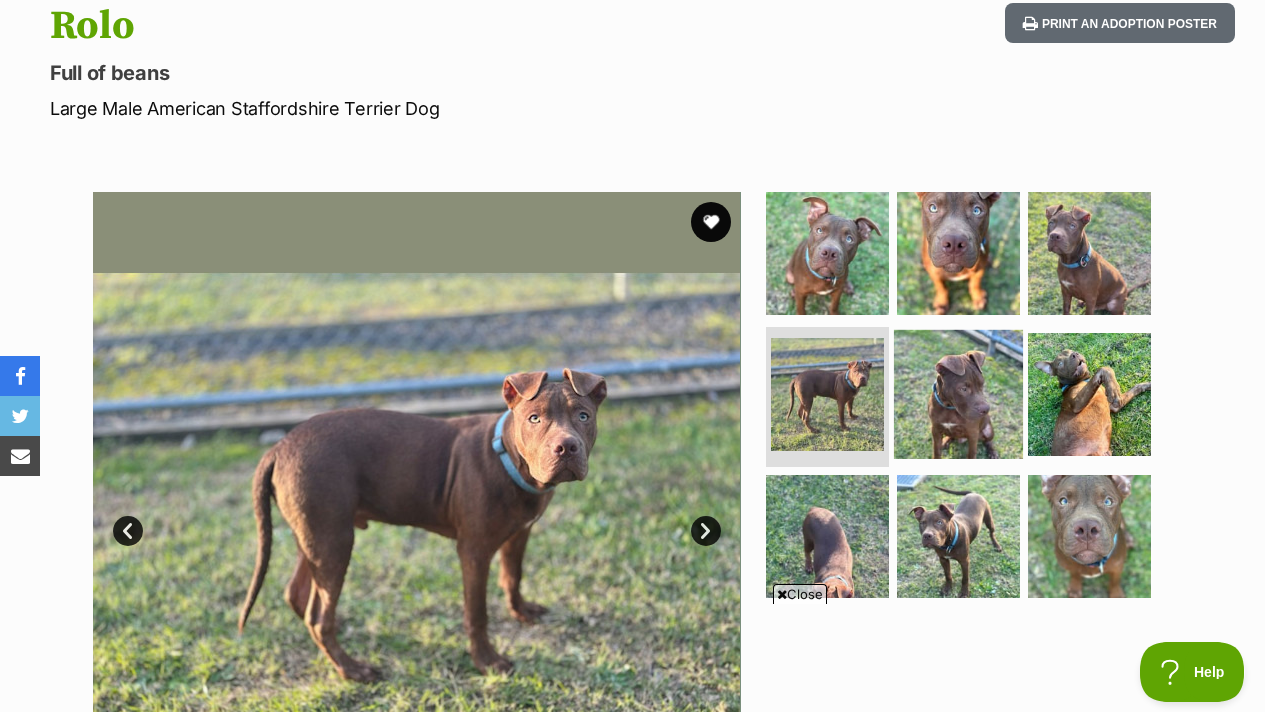 scroll, scrollTop: 227, scrollLeft: 0, axis: vertical 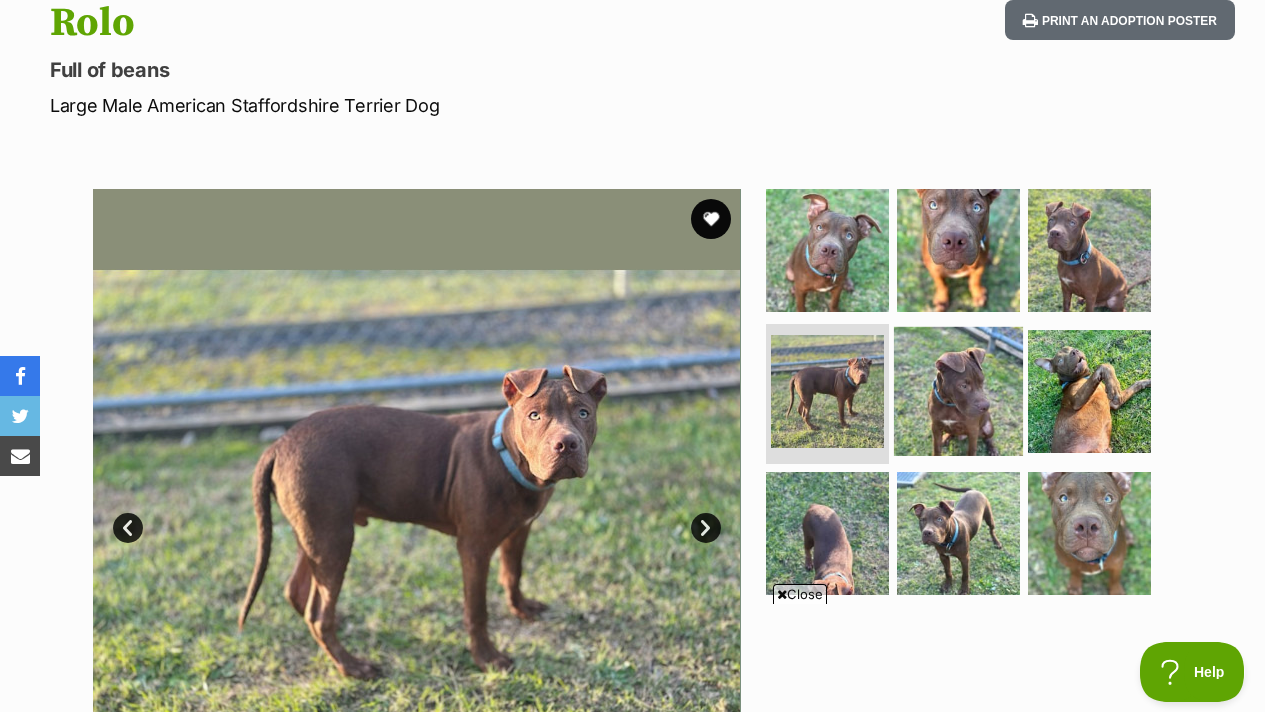 click at bounding box center [958, 391] 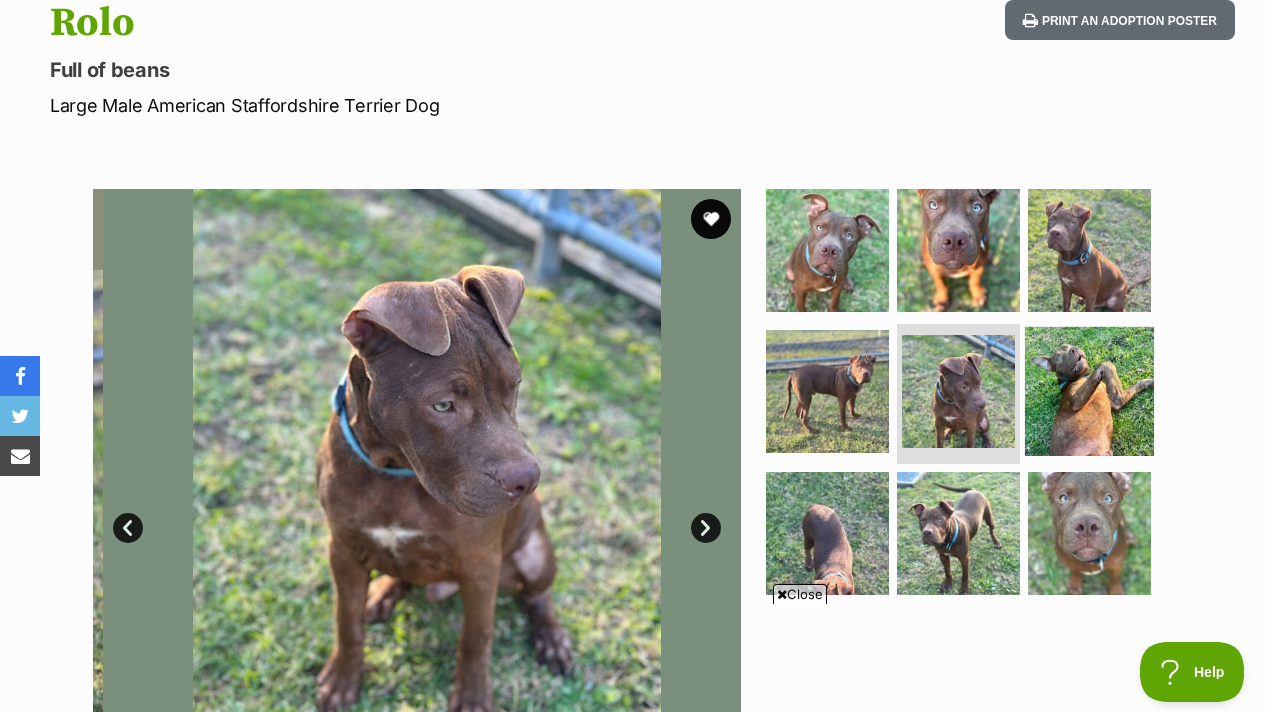 click at bounding box center [1089, 391] 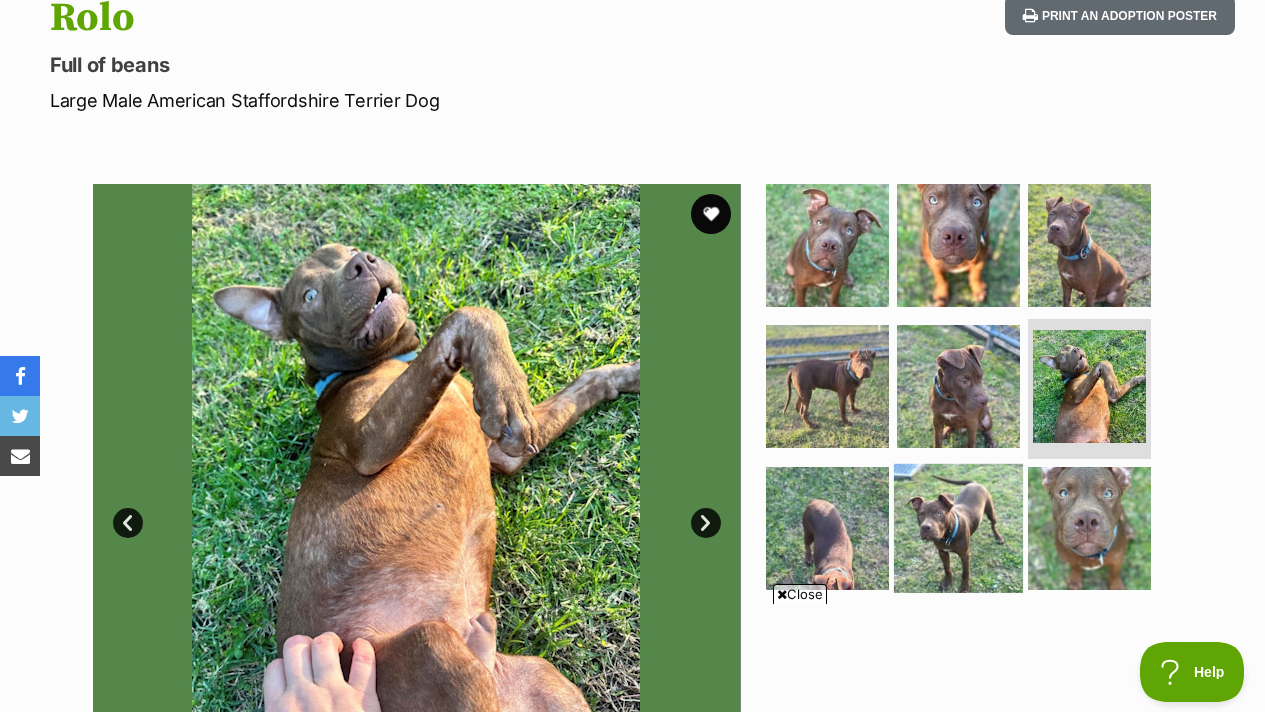 scroll, scrollTop: 227, scrollLeft: 0, axis: vertical 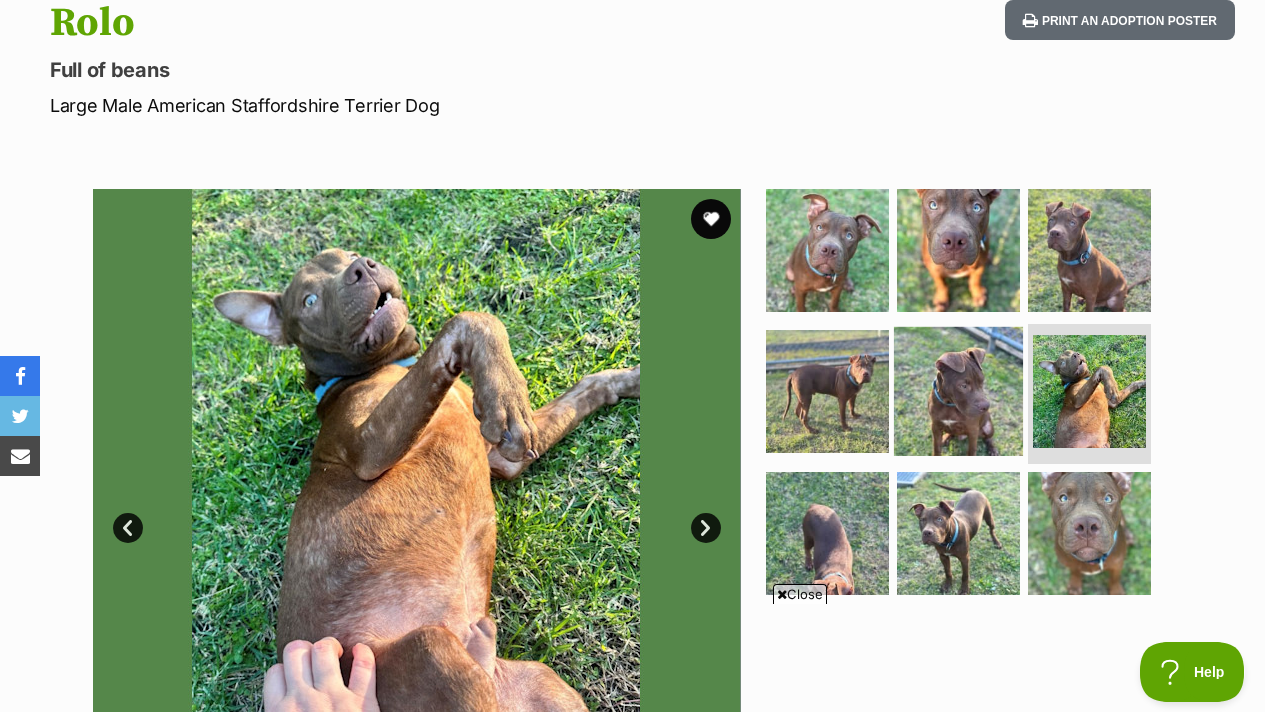 click at bounding box center [958, 391] 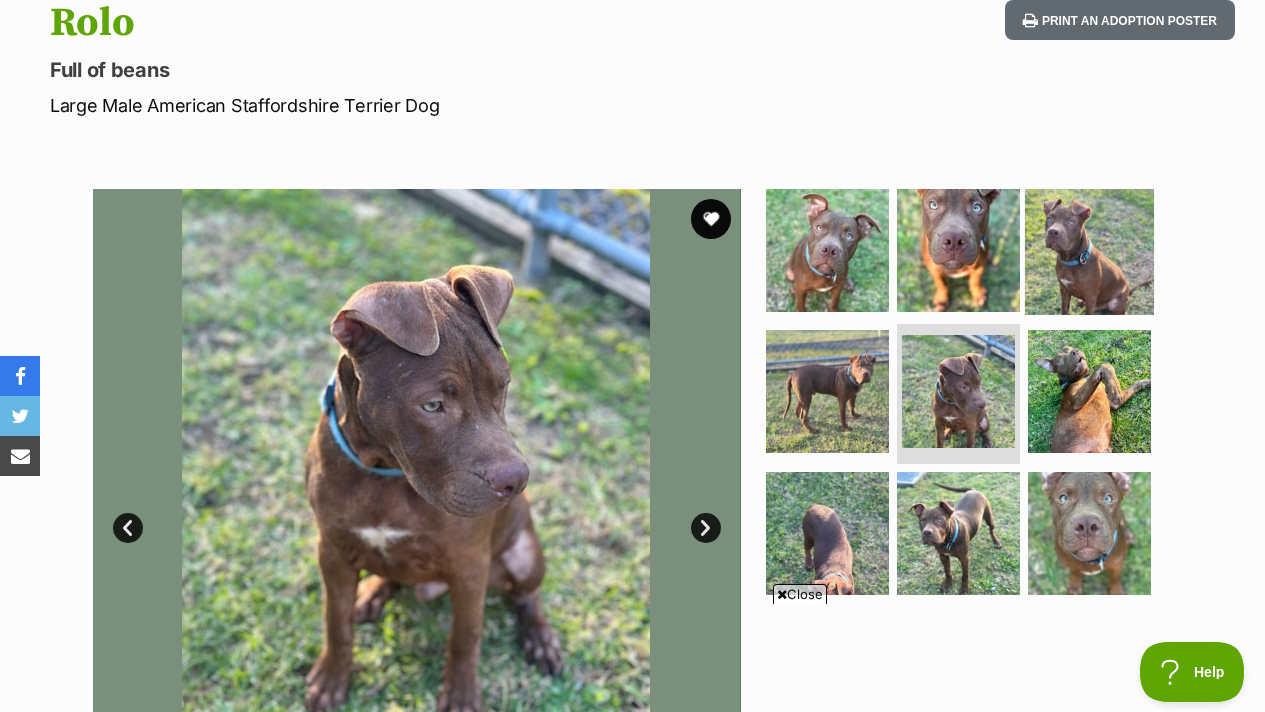 click at bounding box center (1089, 249) 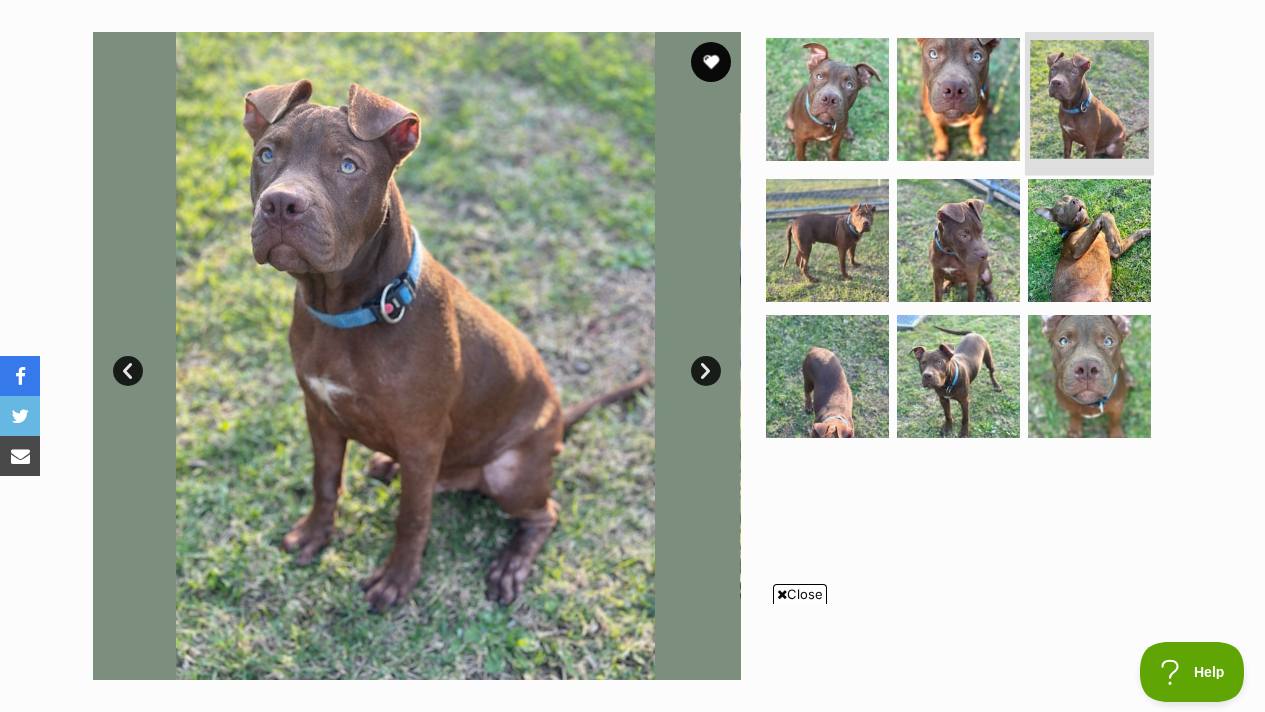 scroll, scrollTop: 382, scrollLeft: 0, axis: vertical 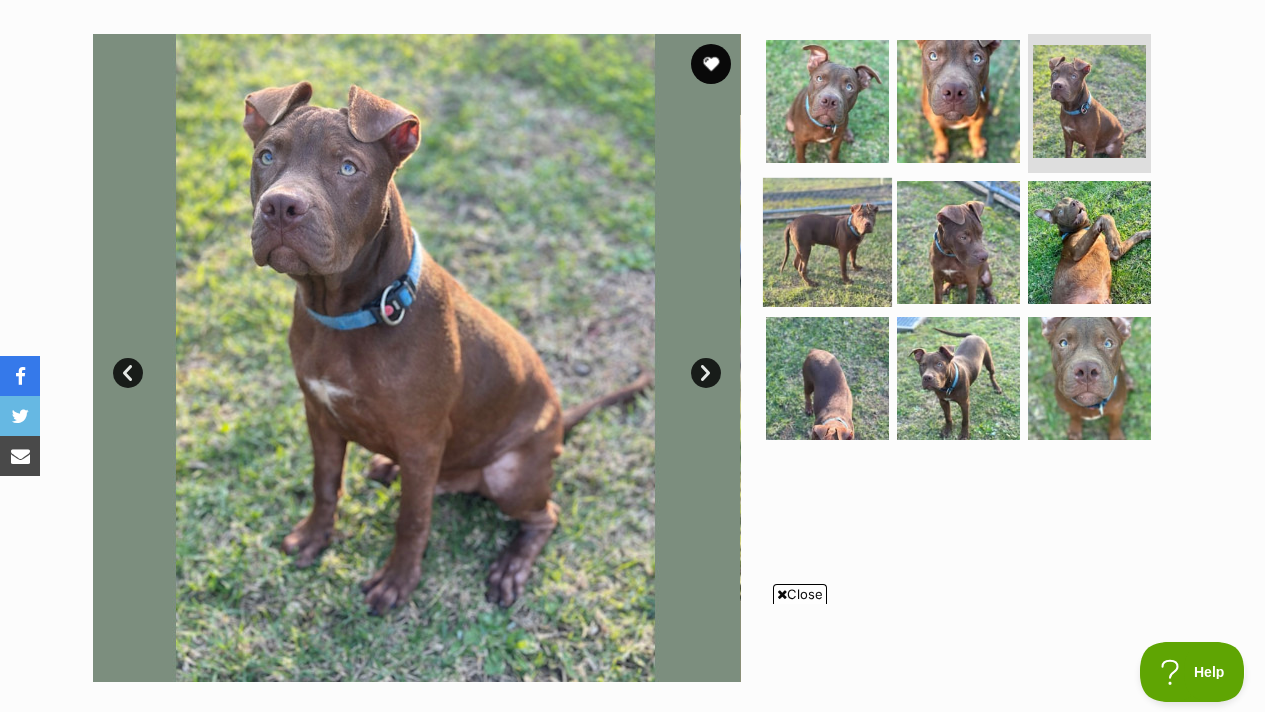 click at bounding box center (827, 242) 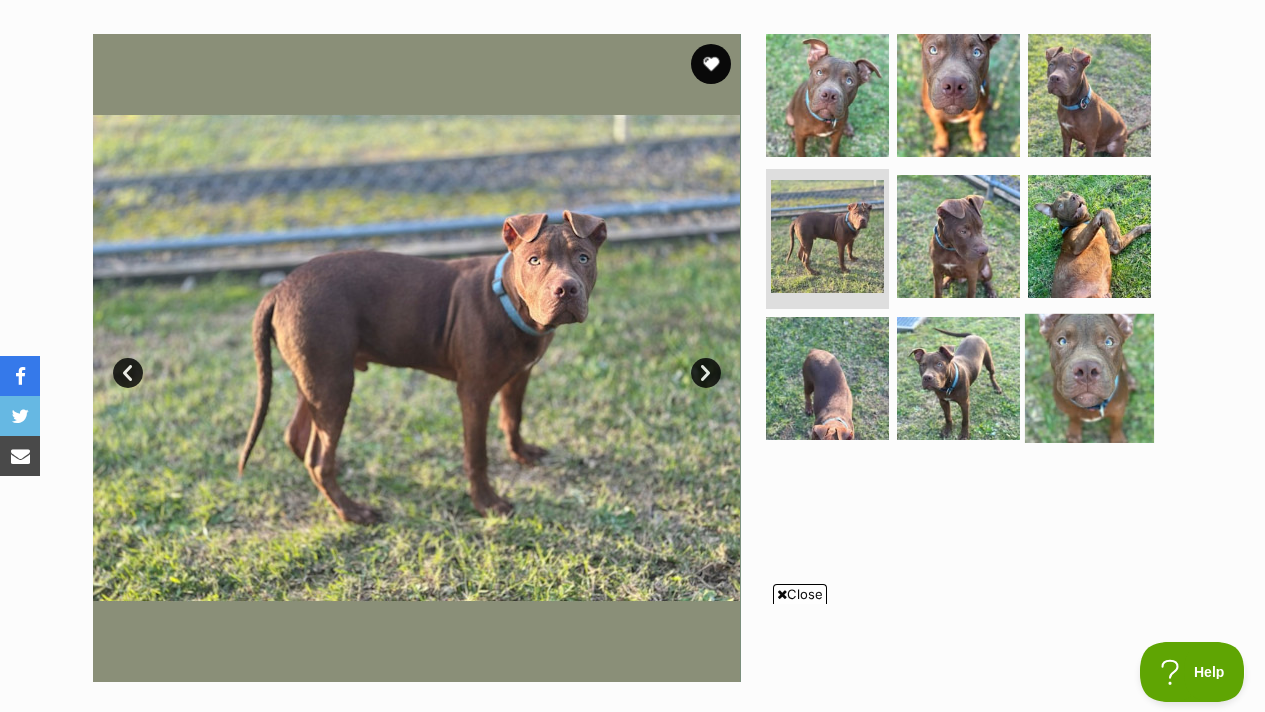 click at bounding box center (1089, 378) 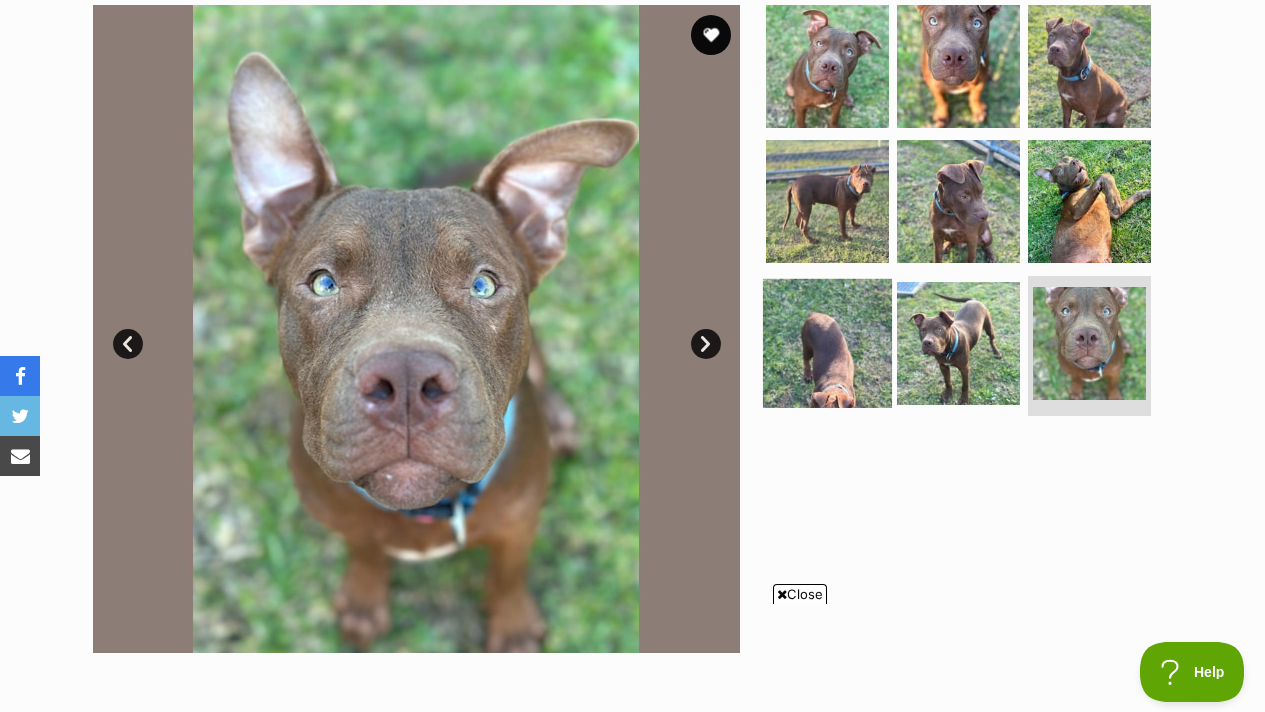 scroll, scrollTop: 409, scrollLeft: 0, axis: vertical 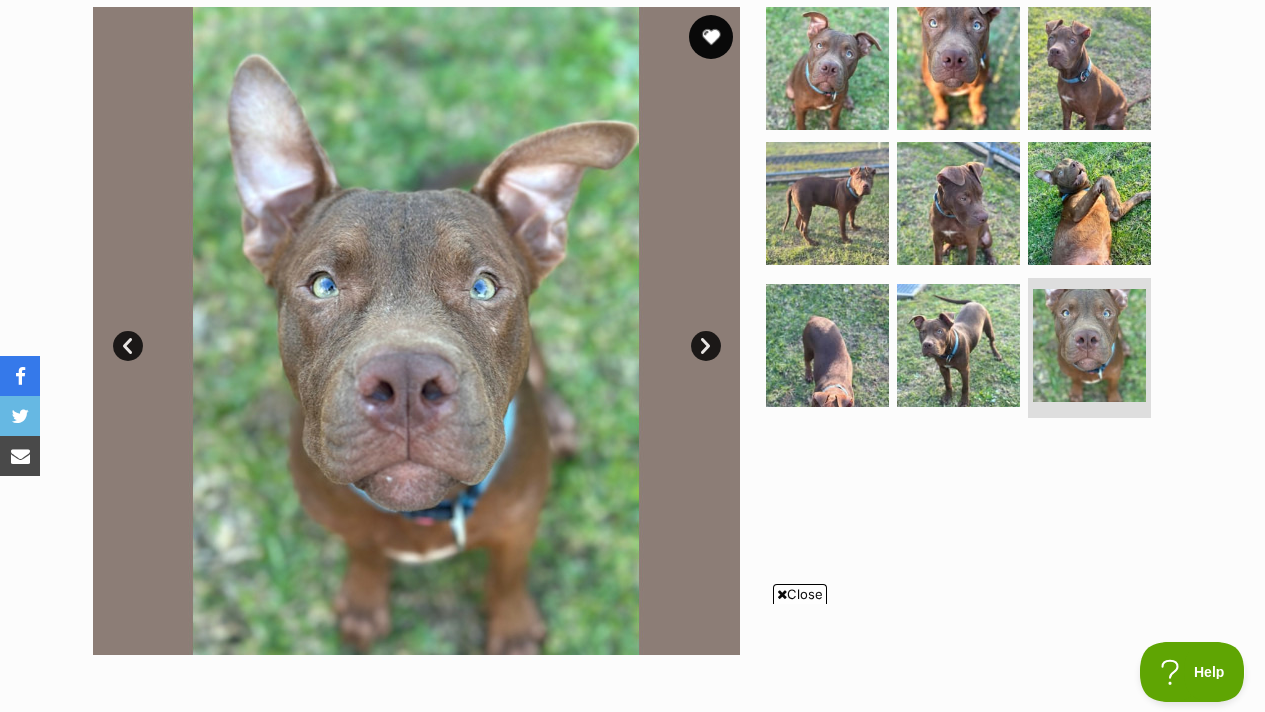 click at bounding box center [711, 37] 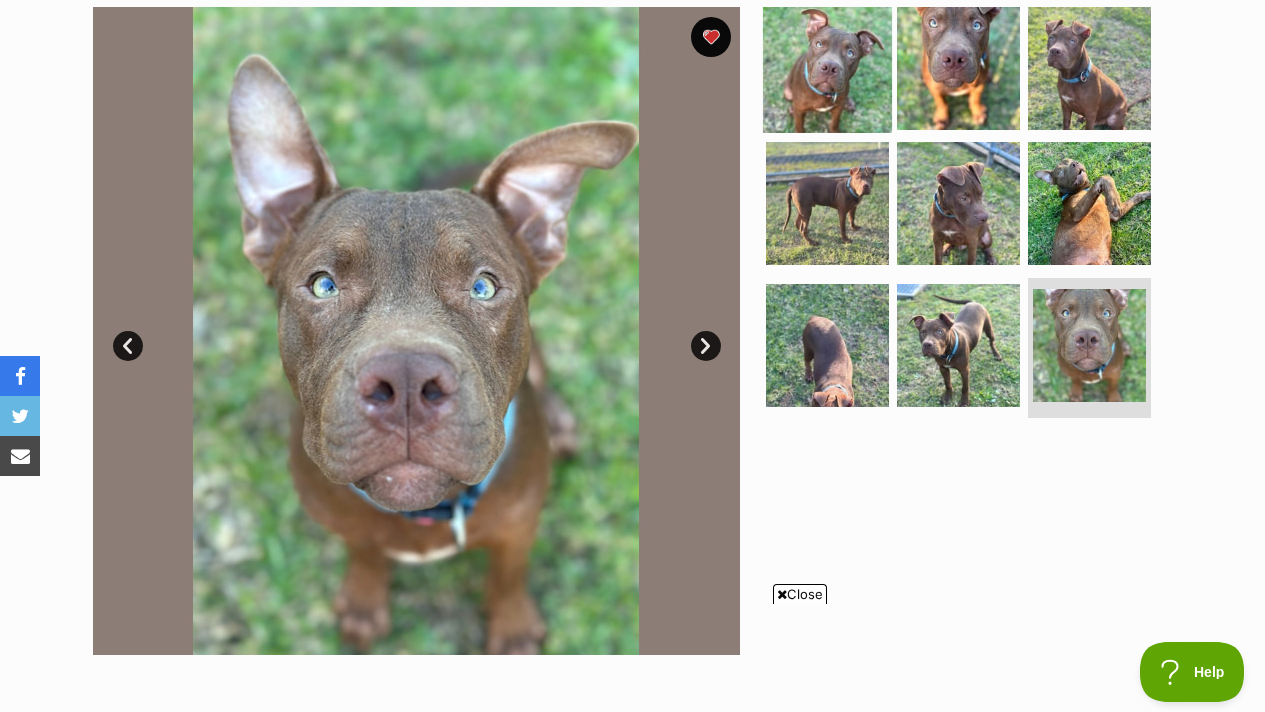 click at bounding box center (827, 67) 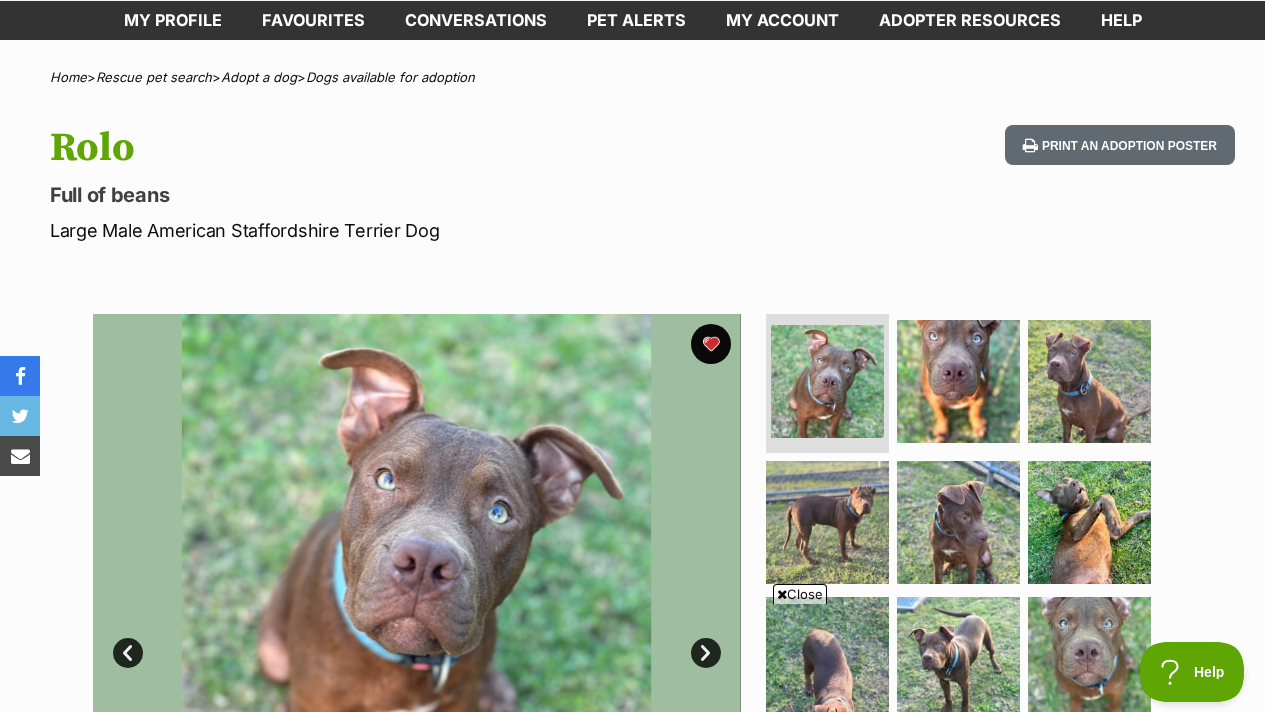 scroll, scrollTop: 138, scrollLeft: 0, axis: vertical 